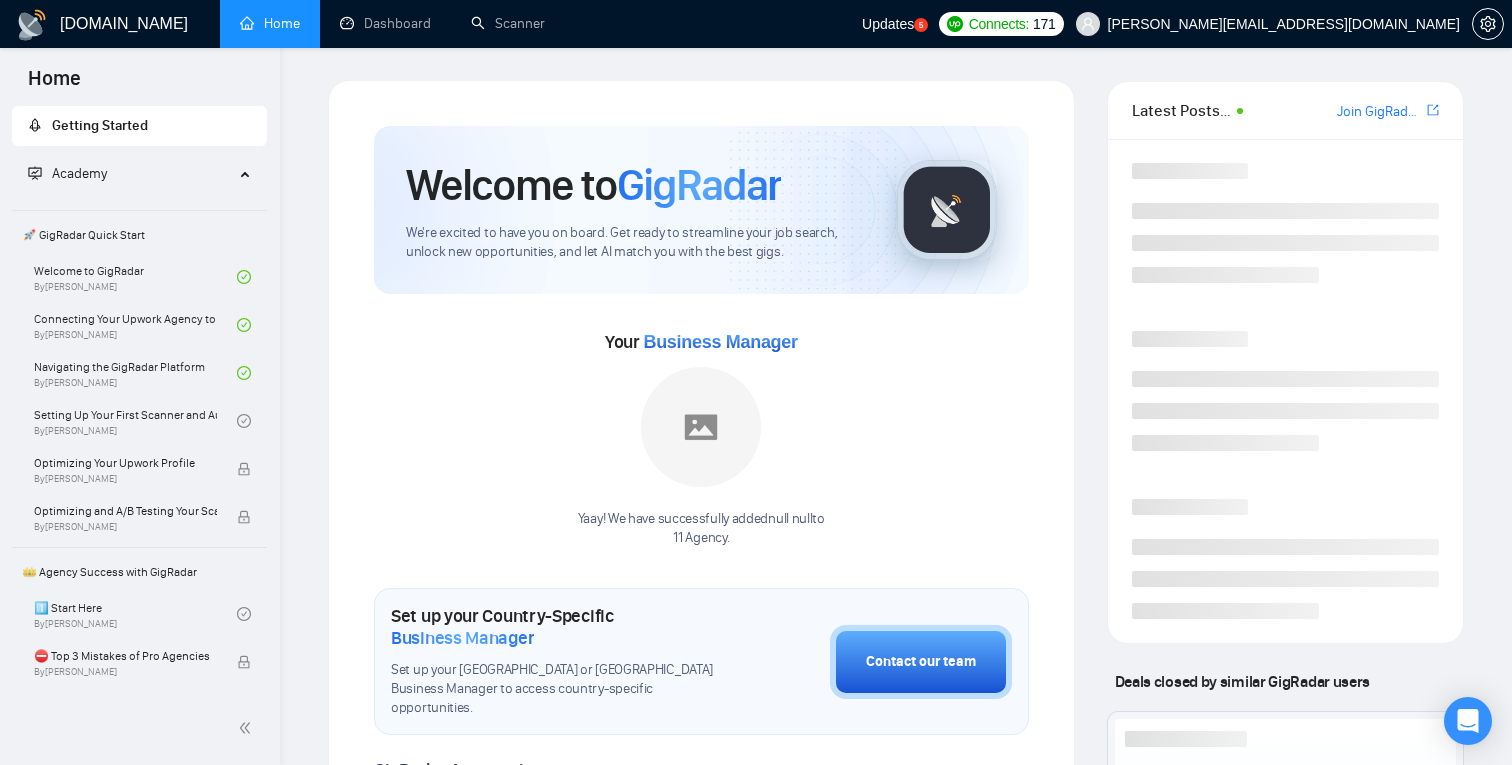 scroll, scrollTop: 0, scrollLeft: 0, axis: both 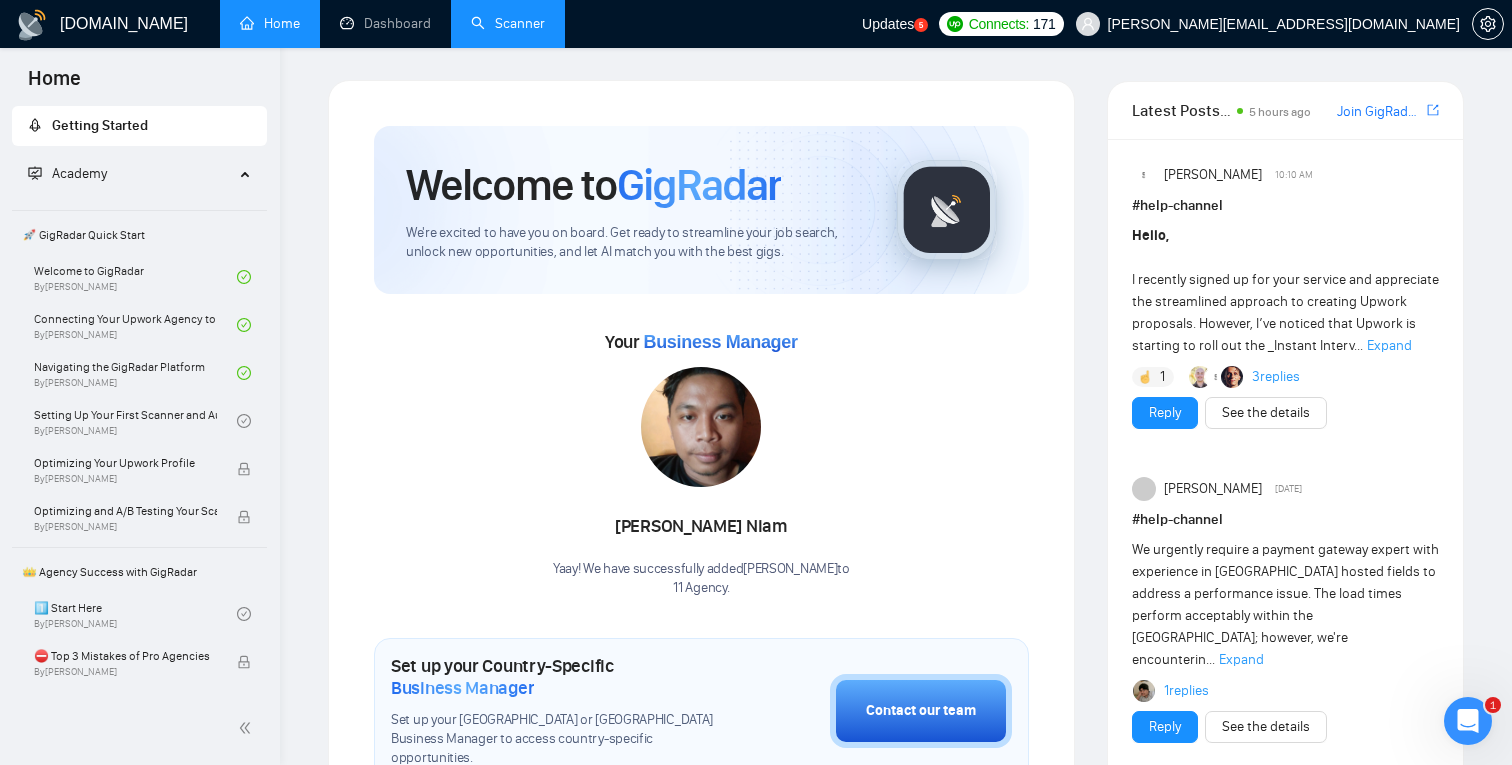 click on "Scanner" at bounding box center [508, 23] 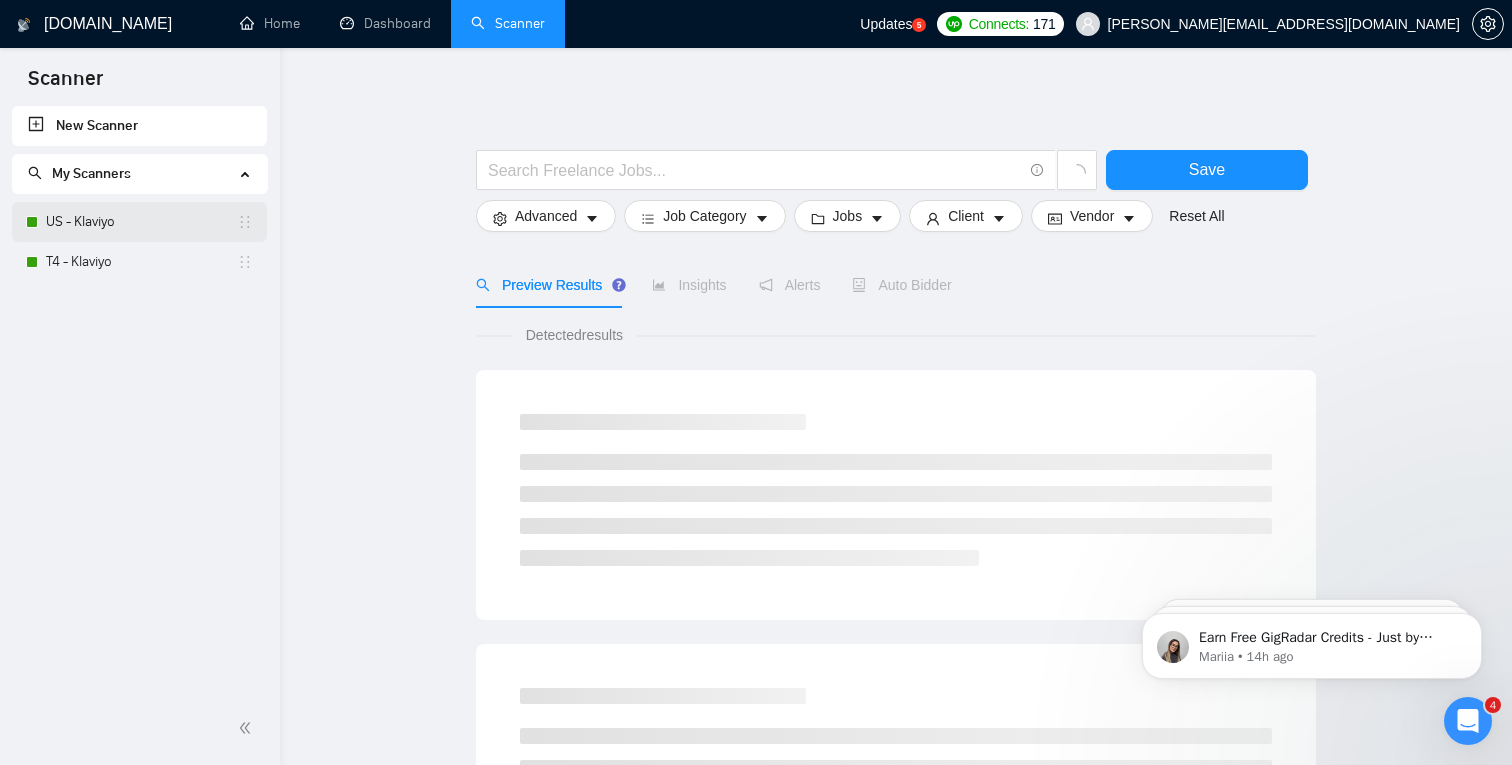 scroll, scrollTop: 0, scrollLeft: 0, axis: both 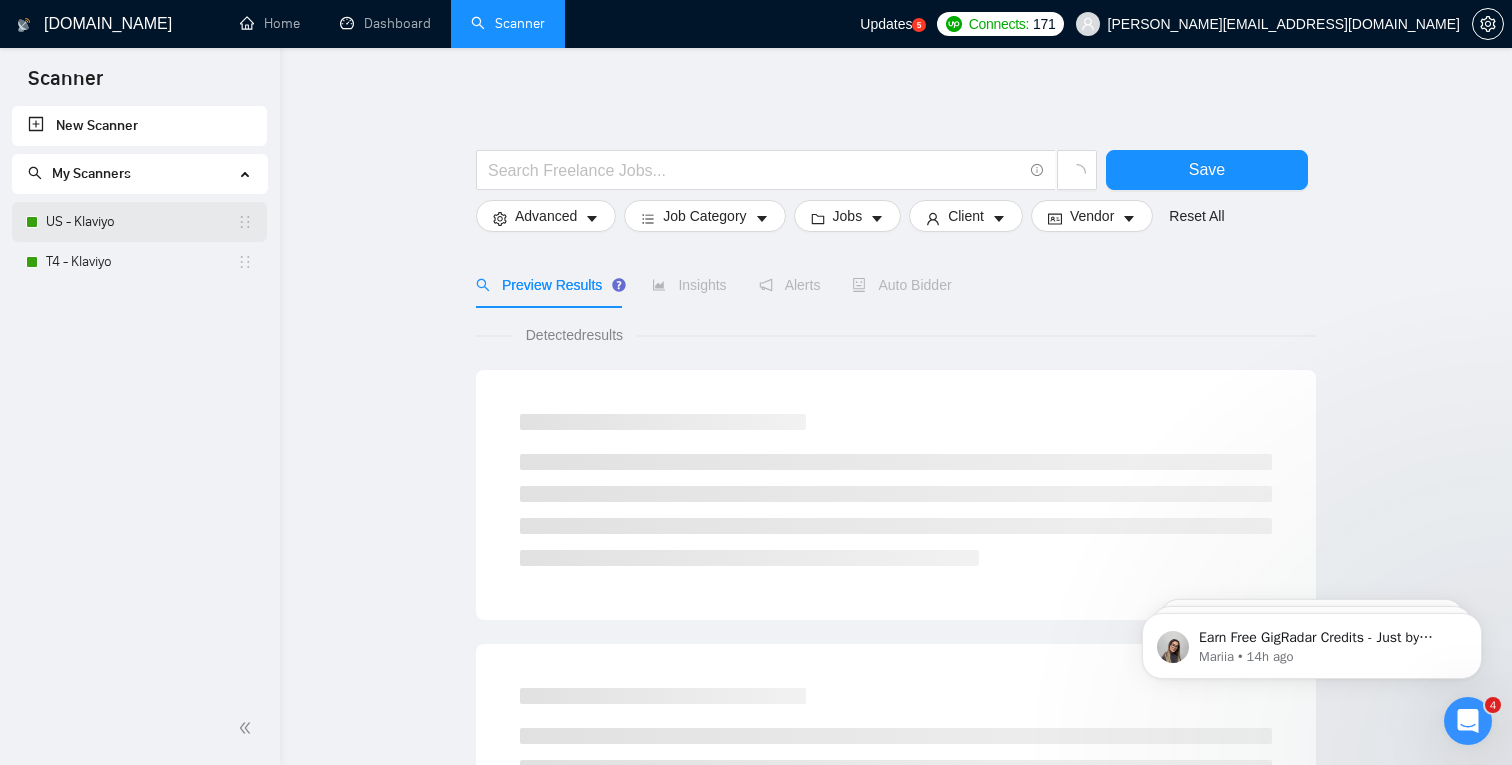 click on "US - Klaviyo" at bounding box center [141, 222] 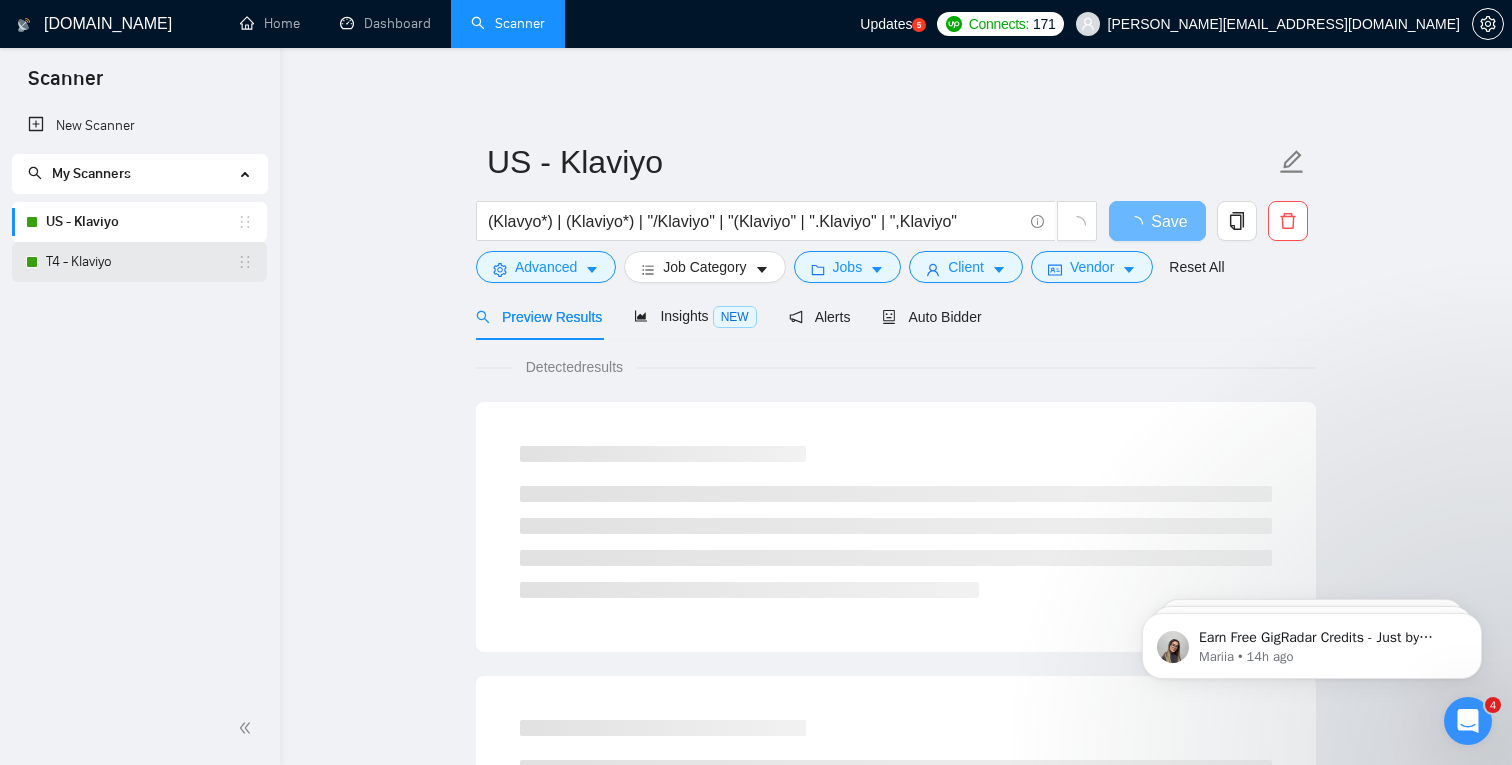 click on "T4 - Klaviyo" at bounding box center (141, 262) 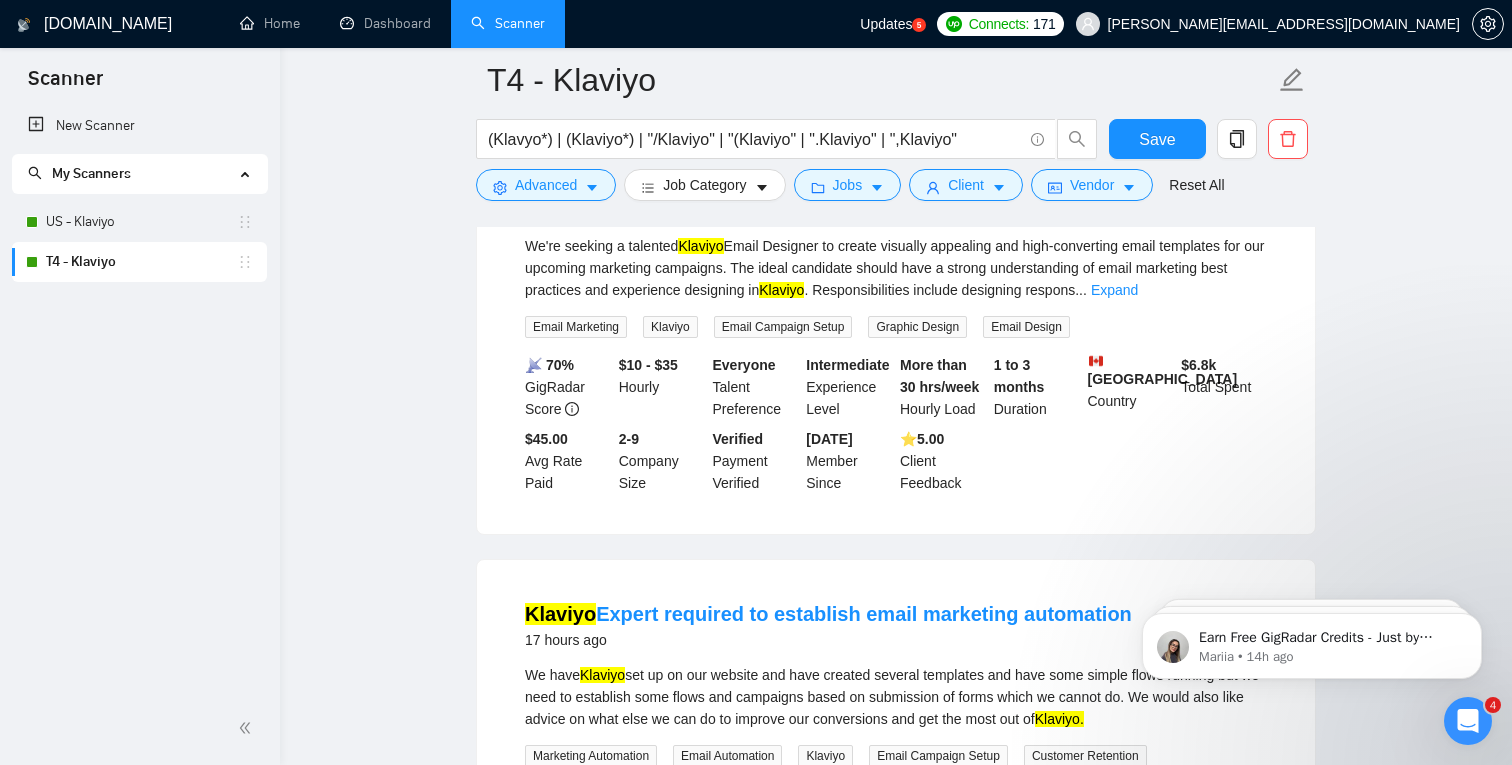 scroll, scrollTop: 292, scrollLeft: 0, axis: vertical 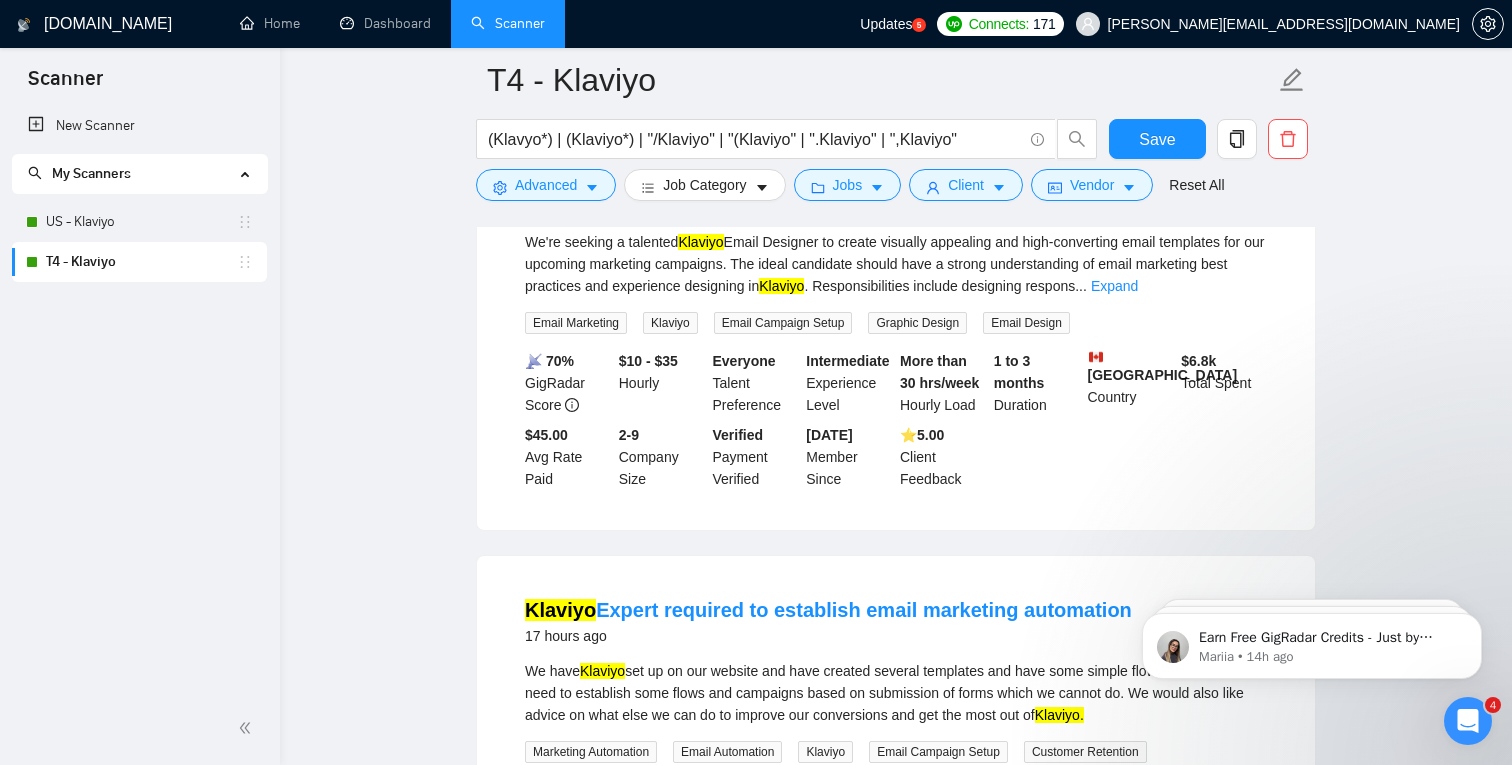 click on "Updates
5
Connects: 171 [PERSON_NAME][EMAIL_ADDRESS][DOMAIN_NAME]" at bounding box center (1186, 24) 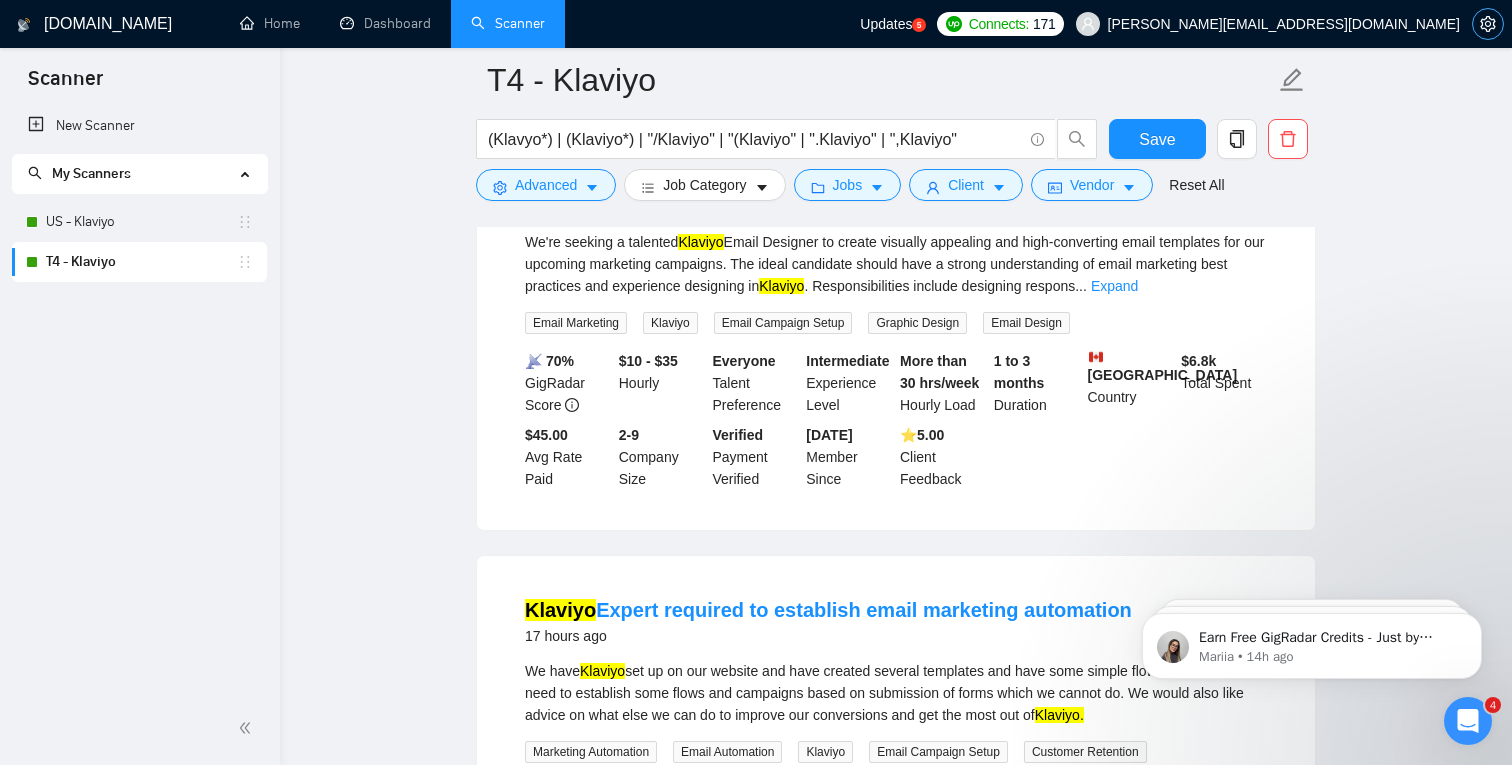 click 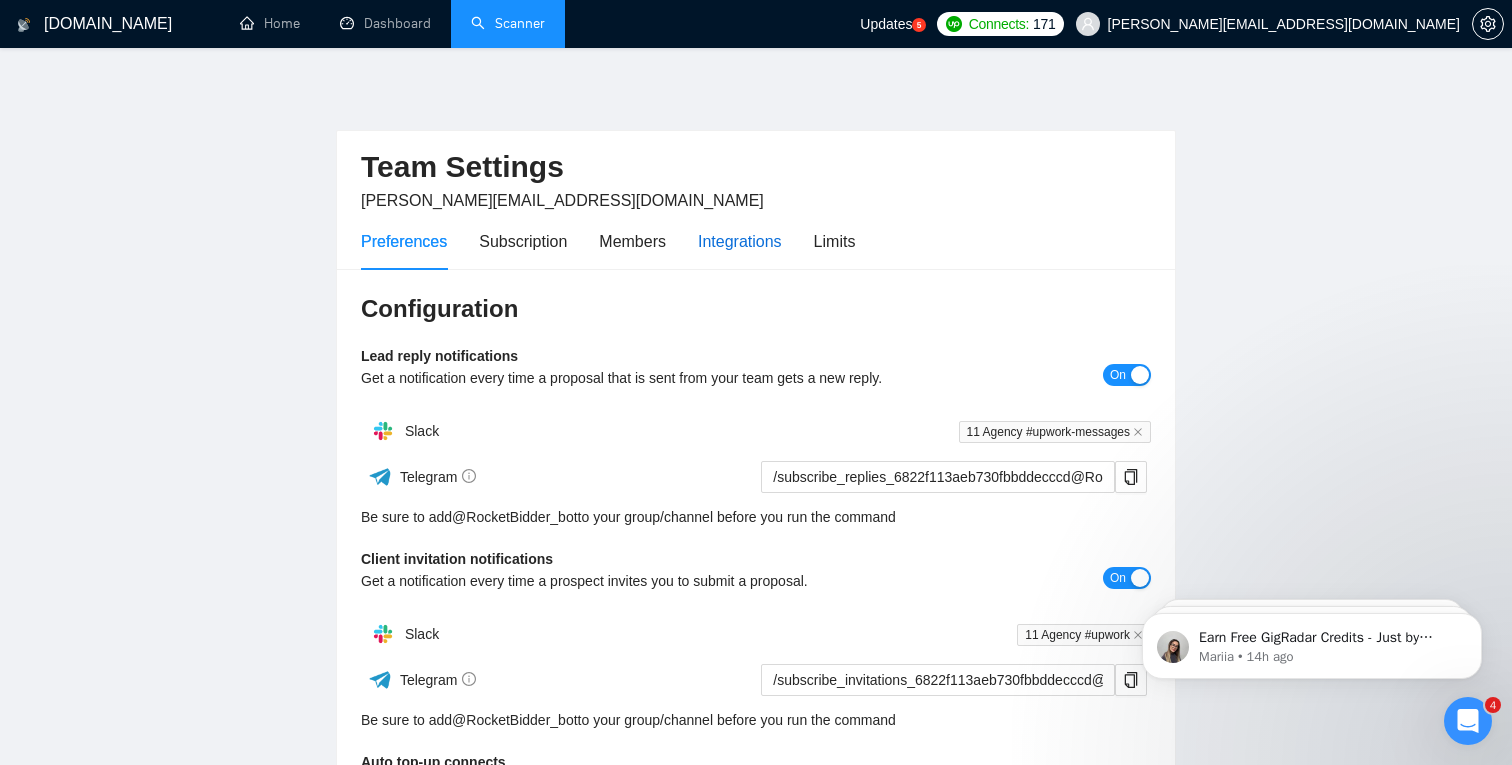 click on "Integrations" at bounding box center [740, 241] 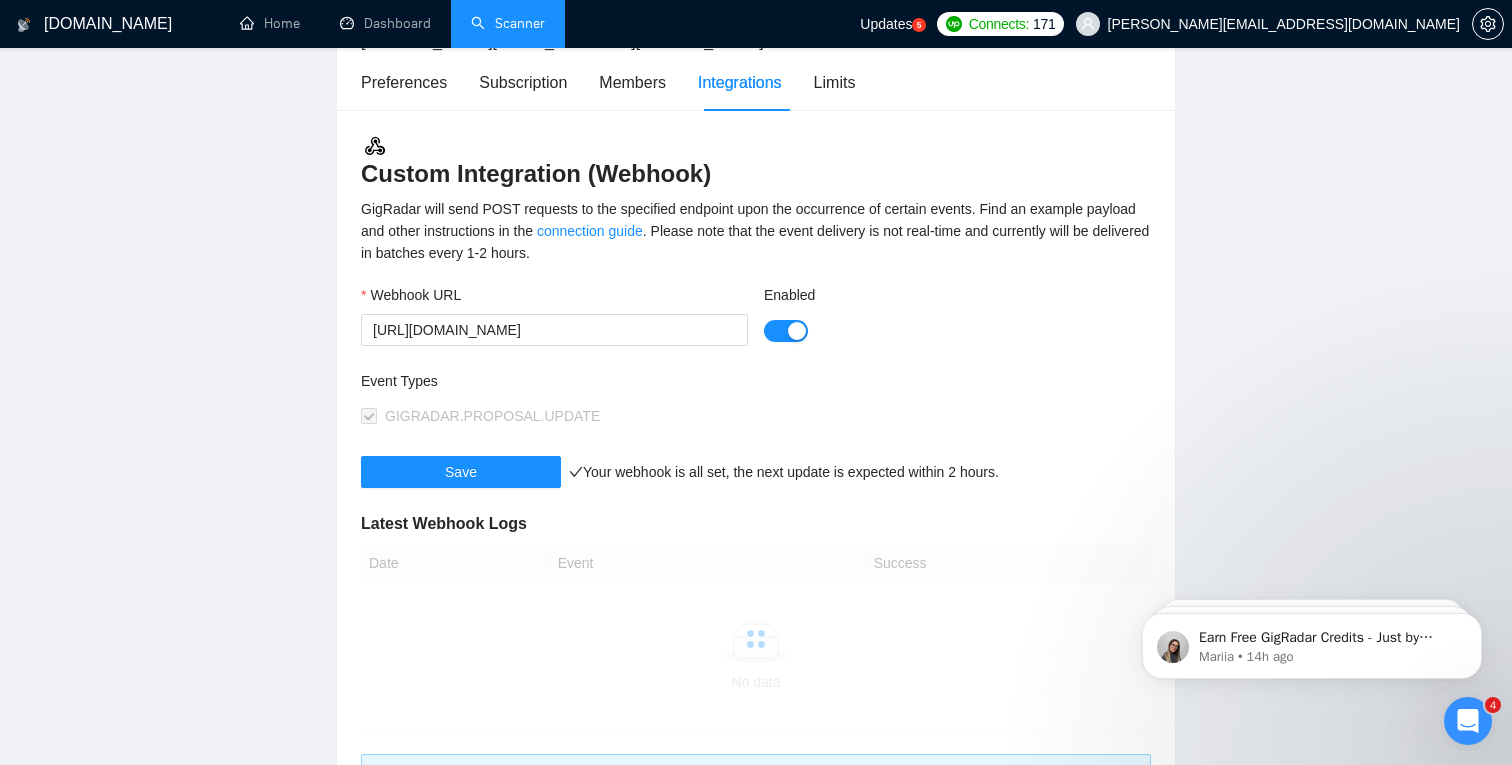 scroll, scrollTop: 161, scrollLeft: 0, axis: vertical 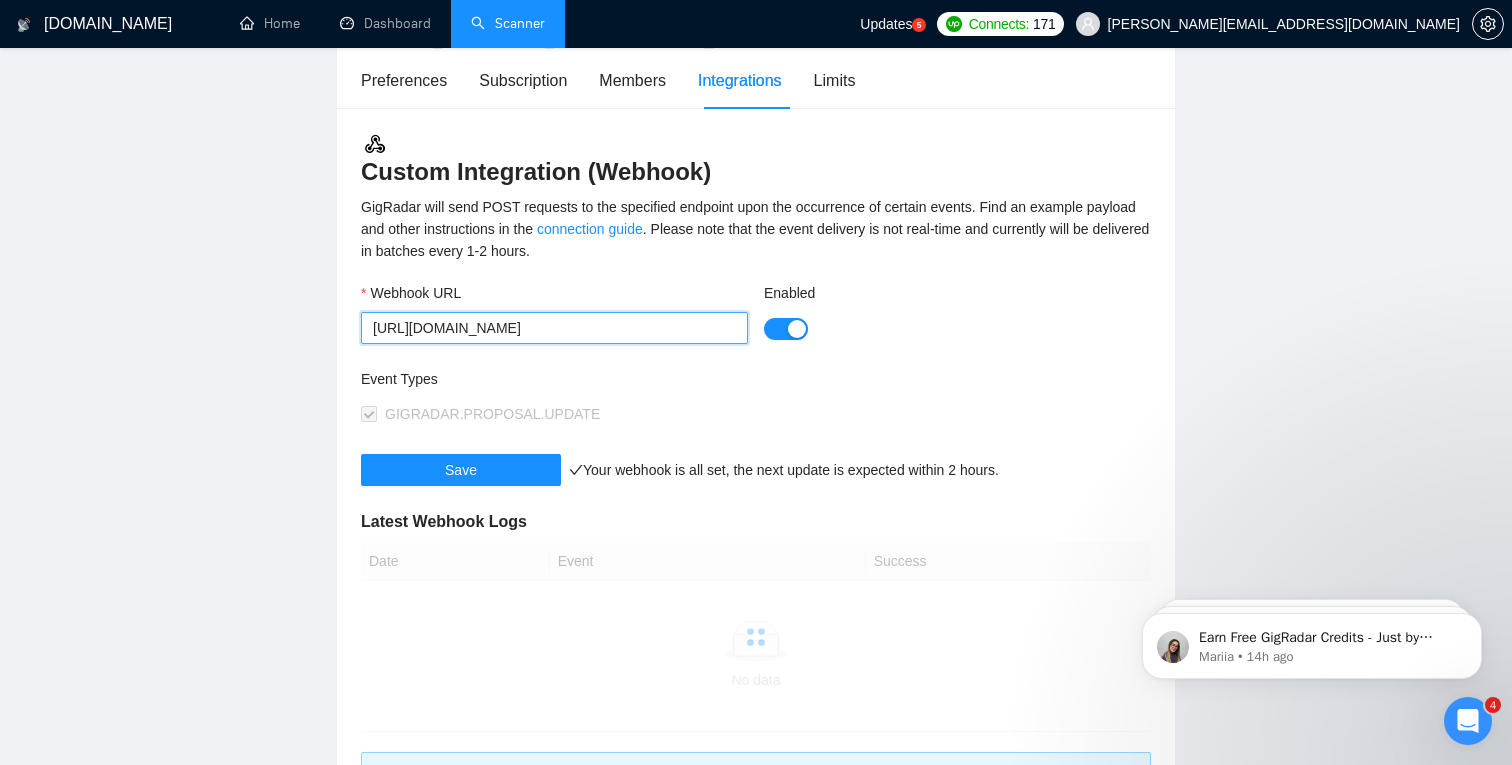 click on "[URL][DOMAIN_NAME]" at bounding box center (554, 328) 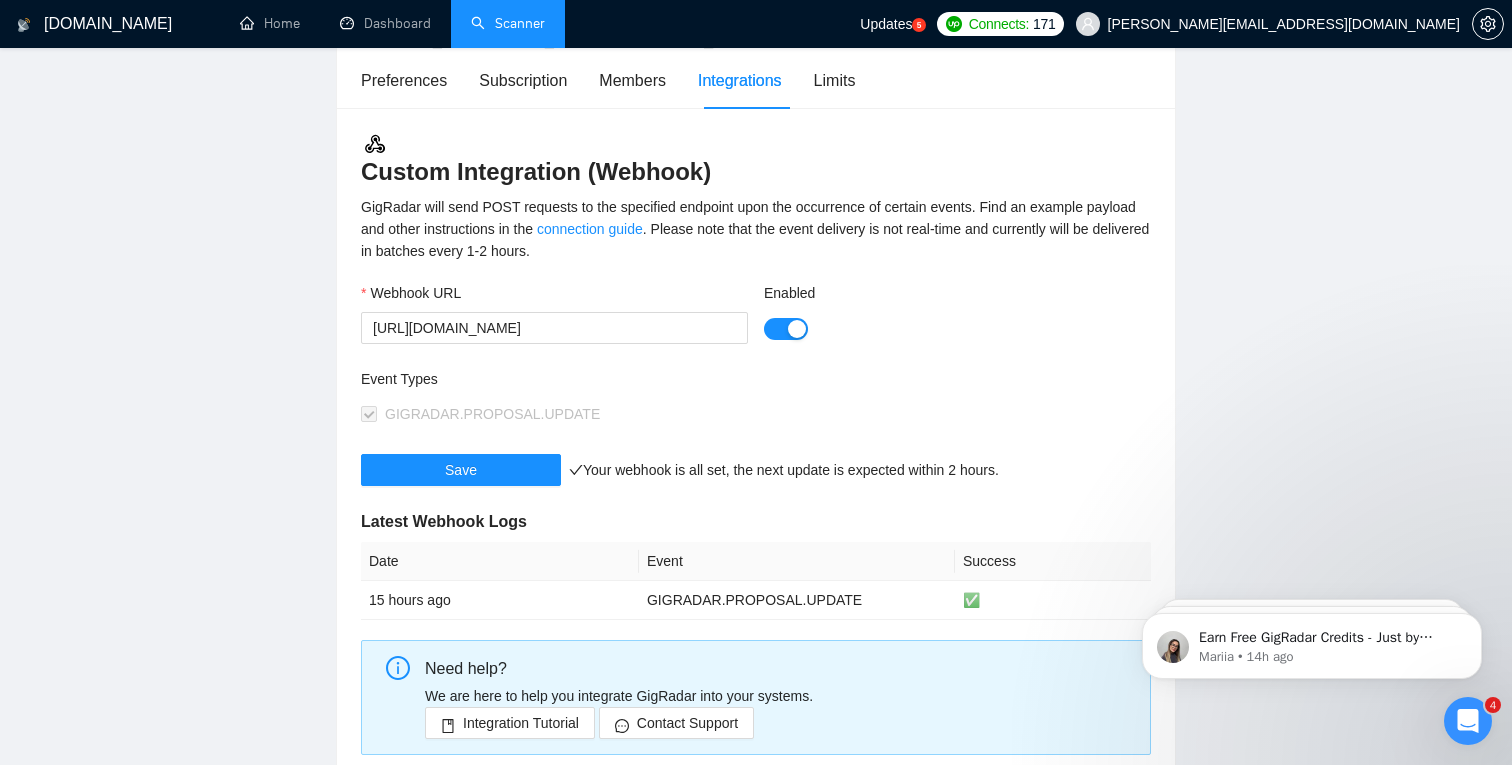 click on "Scanner" at bounding box center [508, 23] 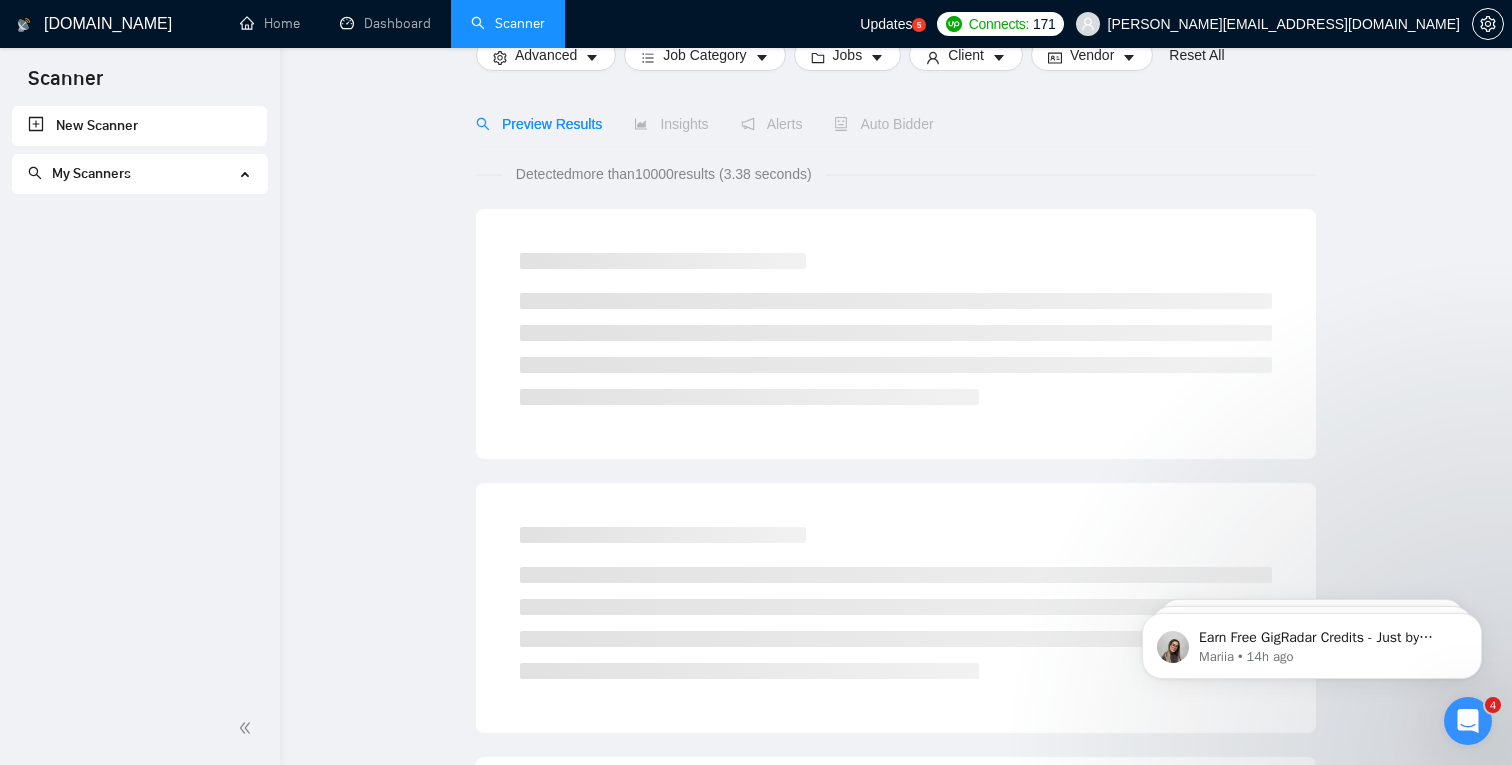 scroll, scrollTop: 0, scrollLeft: 0, axis: both 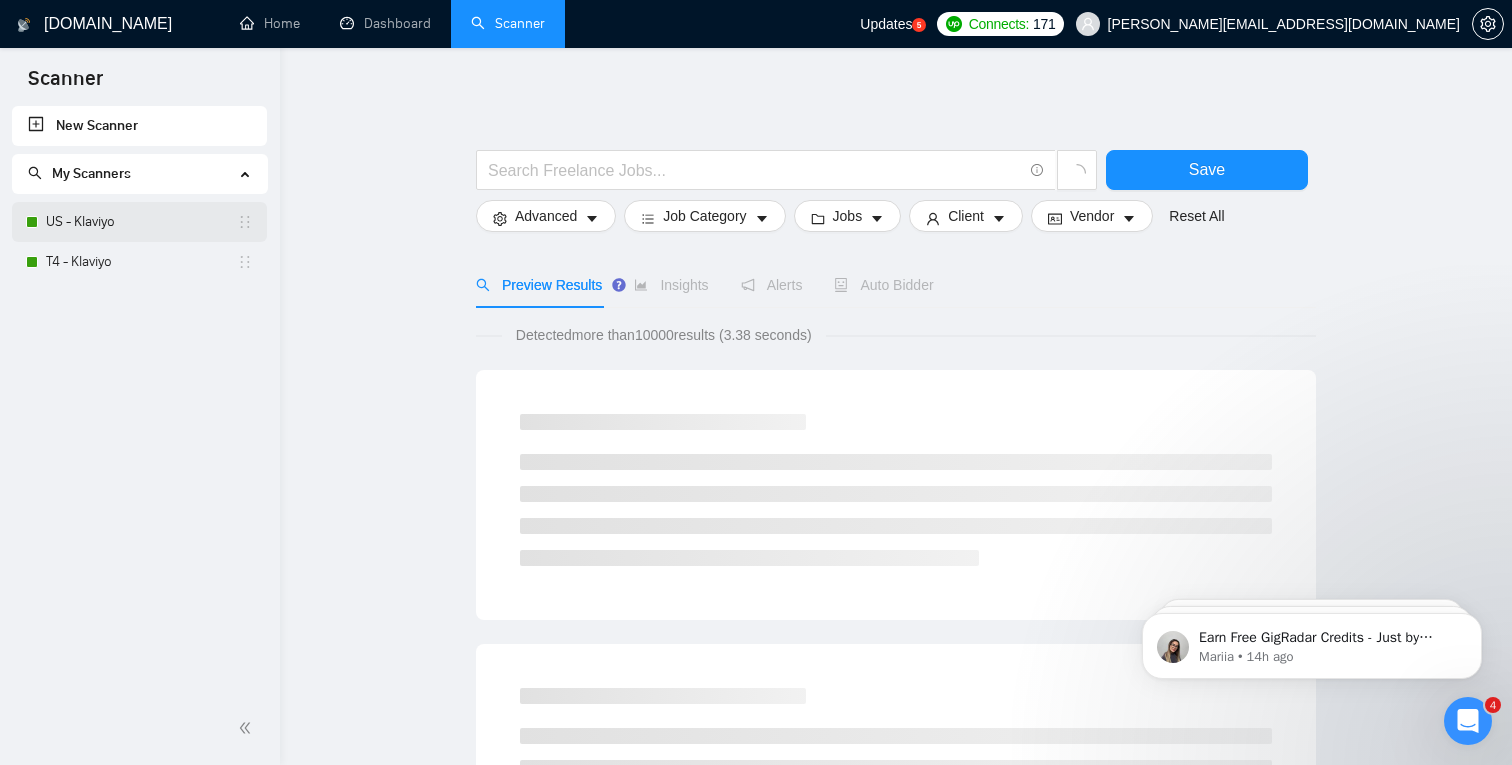 click on "US - Klaviyo" at bounding box center [141, 222] 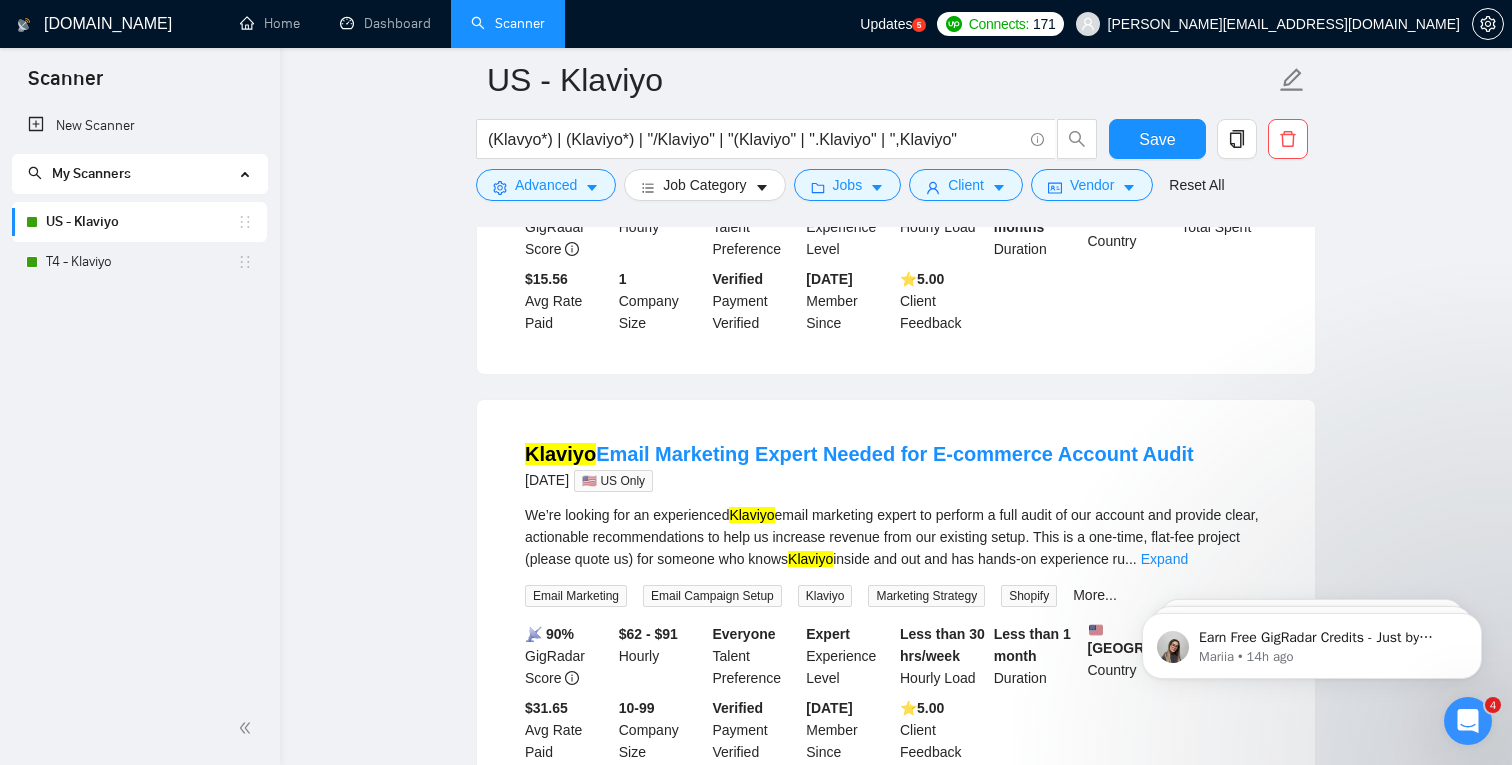 scroll, scrollTop: 455, scrollLeft: 0, axis: vertical 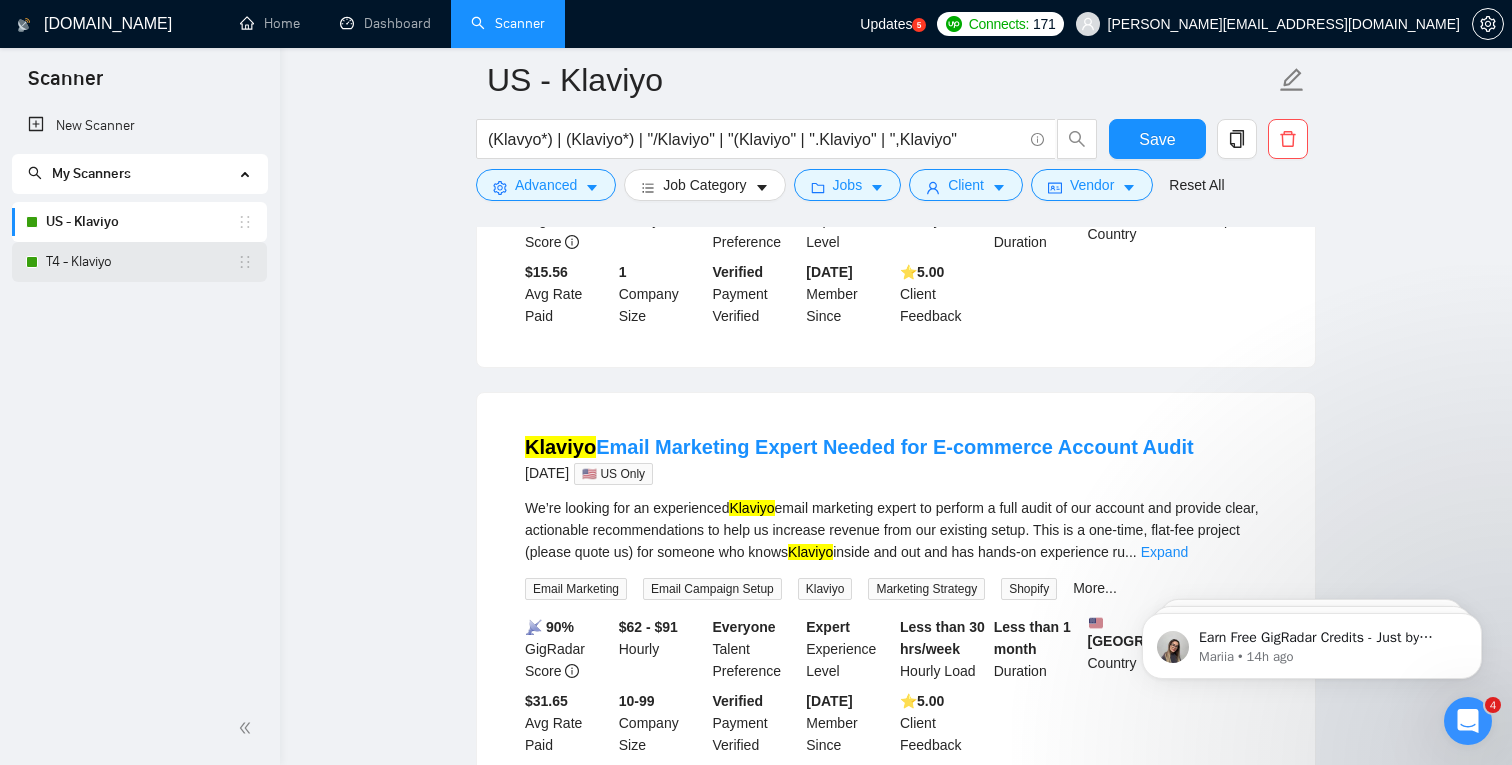 click on "T4 - Klaviyo" at bounding box center (141, 262) 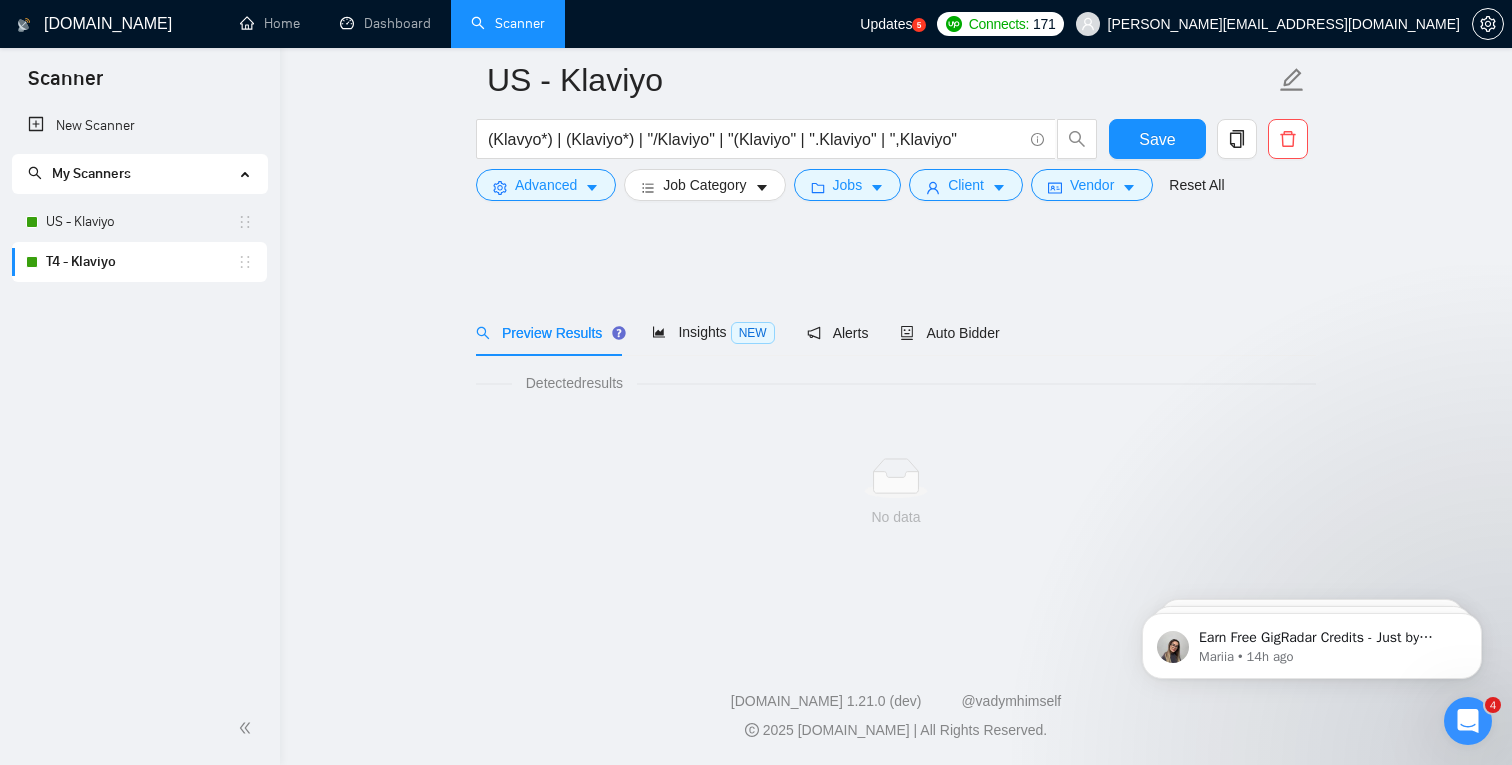 scroll, scrollTop: 0, scrollLeft: 0, axis: both 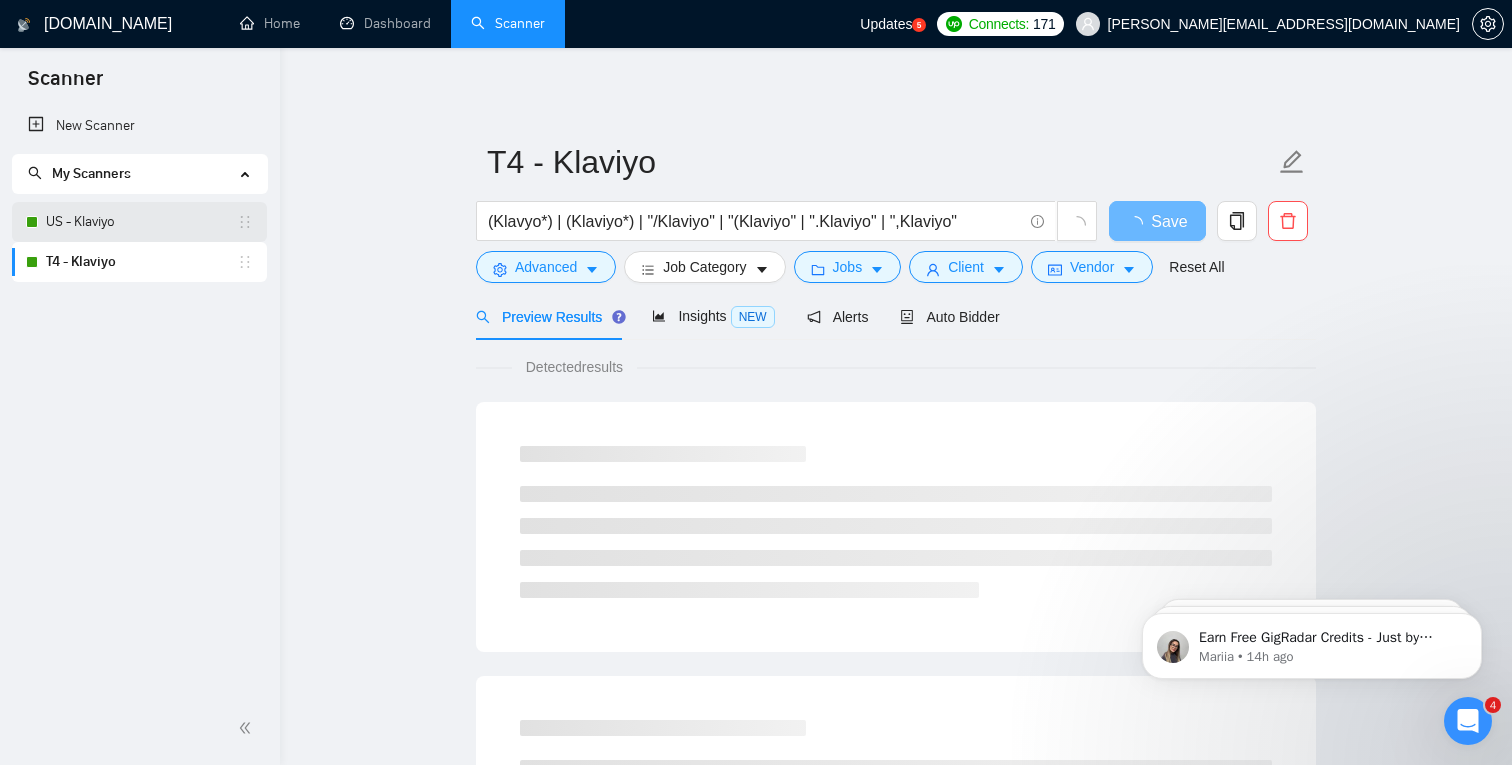 click on "US - Klaviyo" at bounding box center (141, 222) 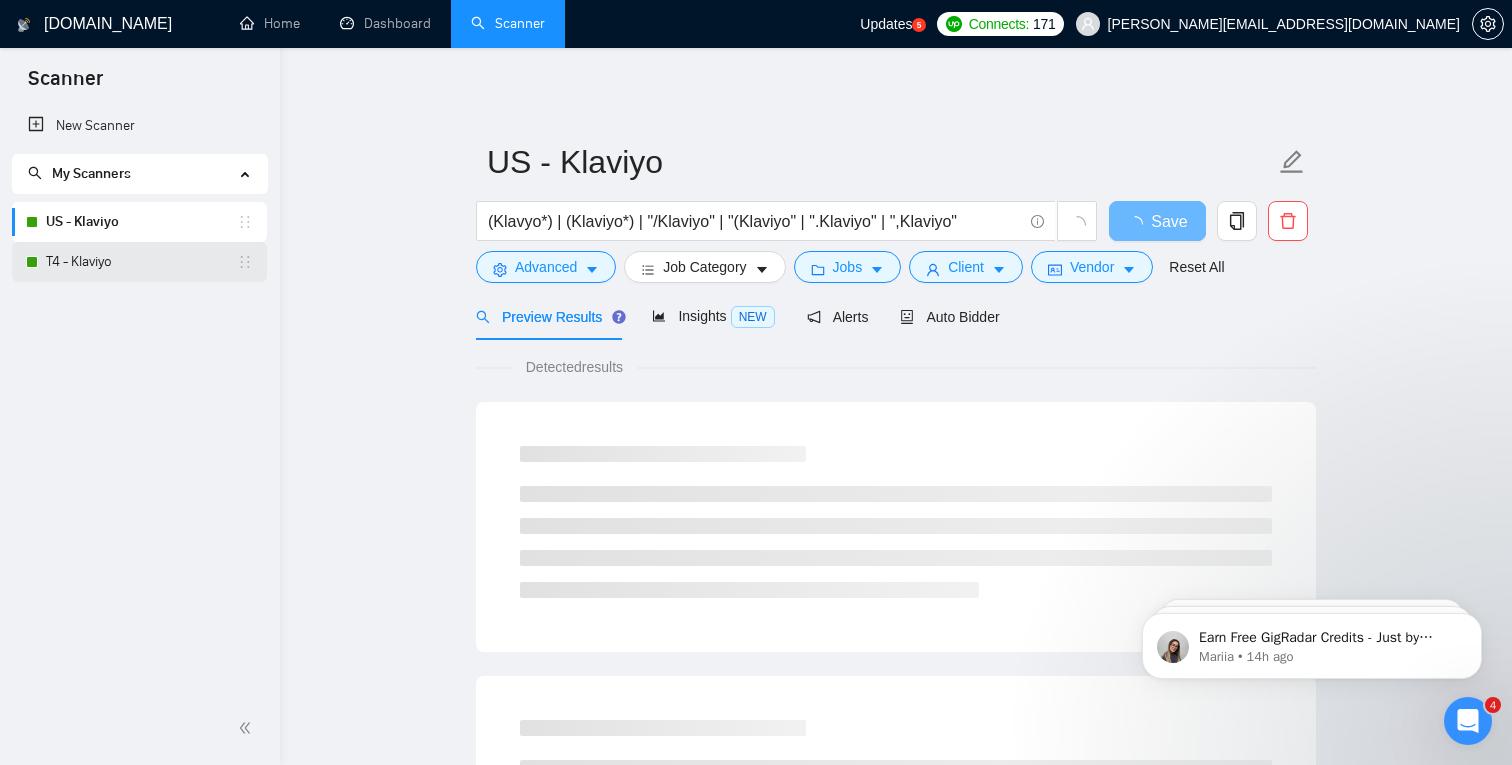 click on "T4 - Klaviyo" at bounding box center [141, 262] 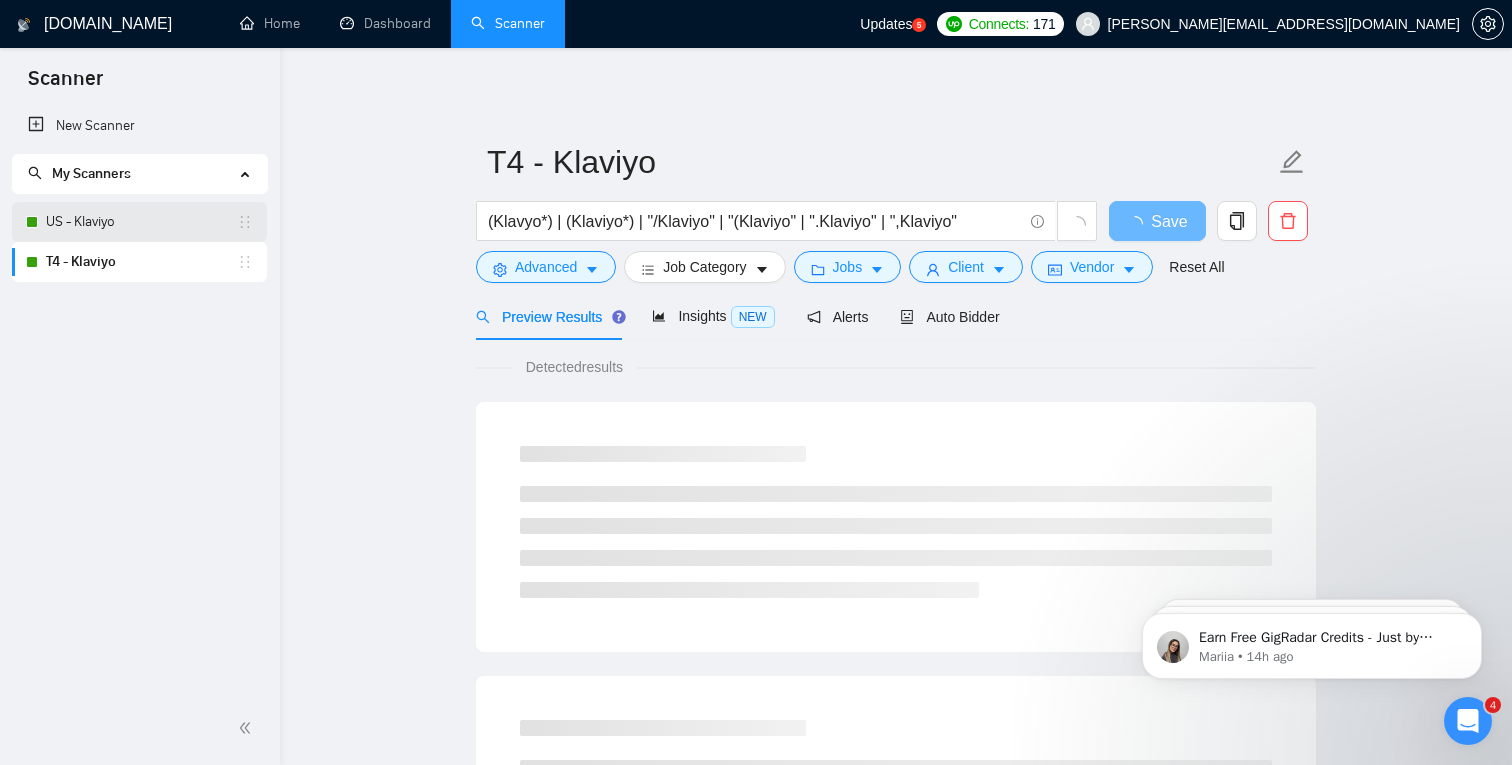 click on "US - Klaviyo" at bounding box center [141, 222] 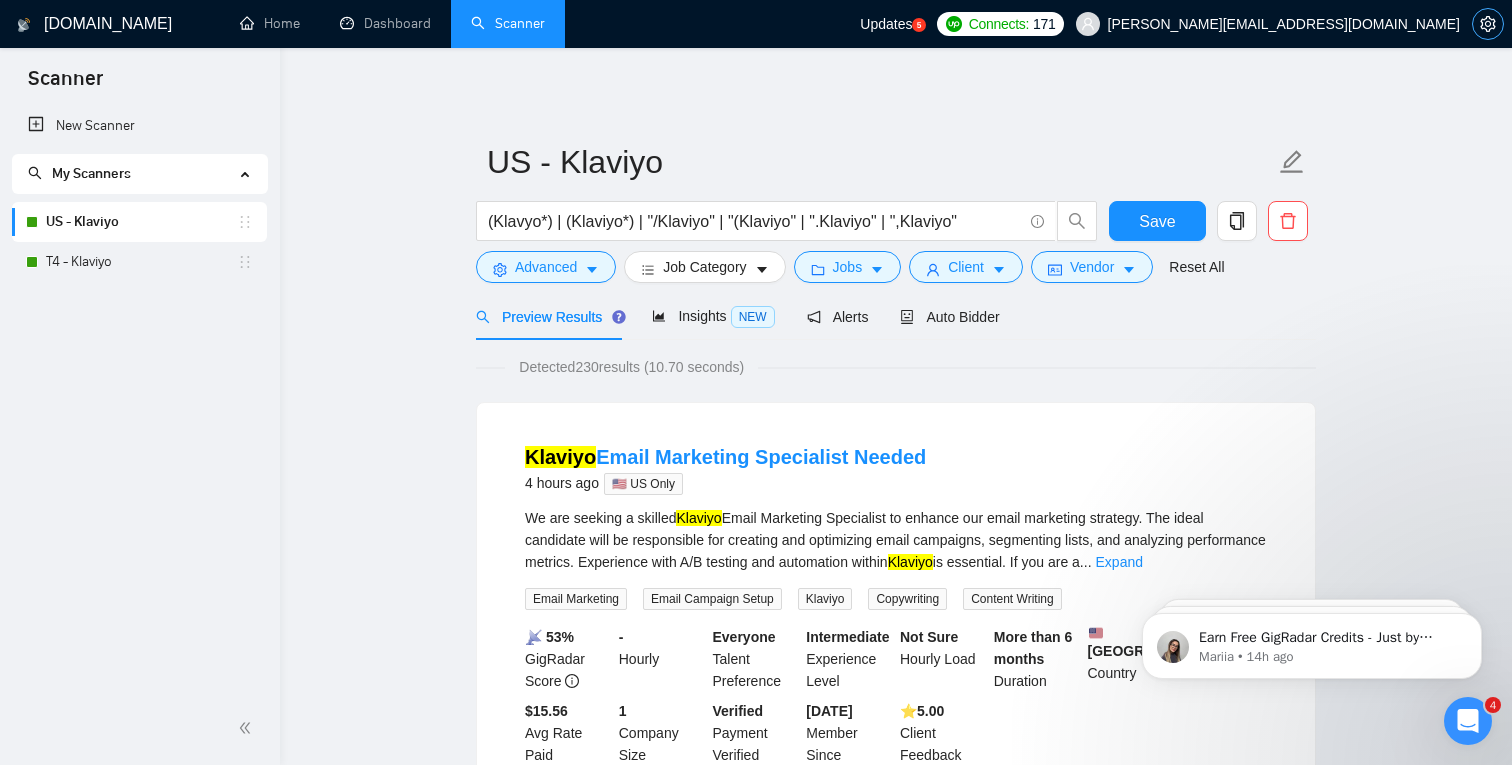 click 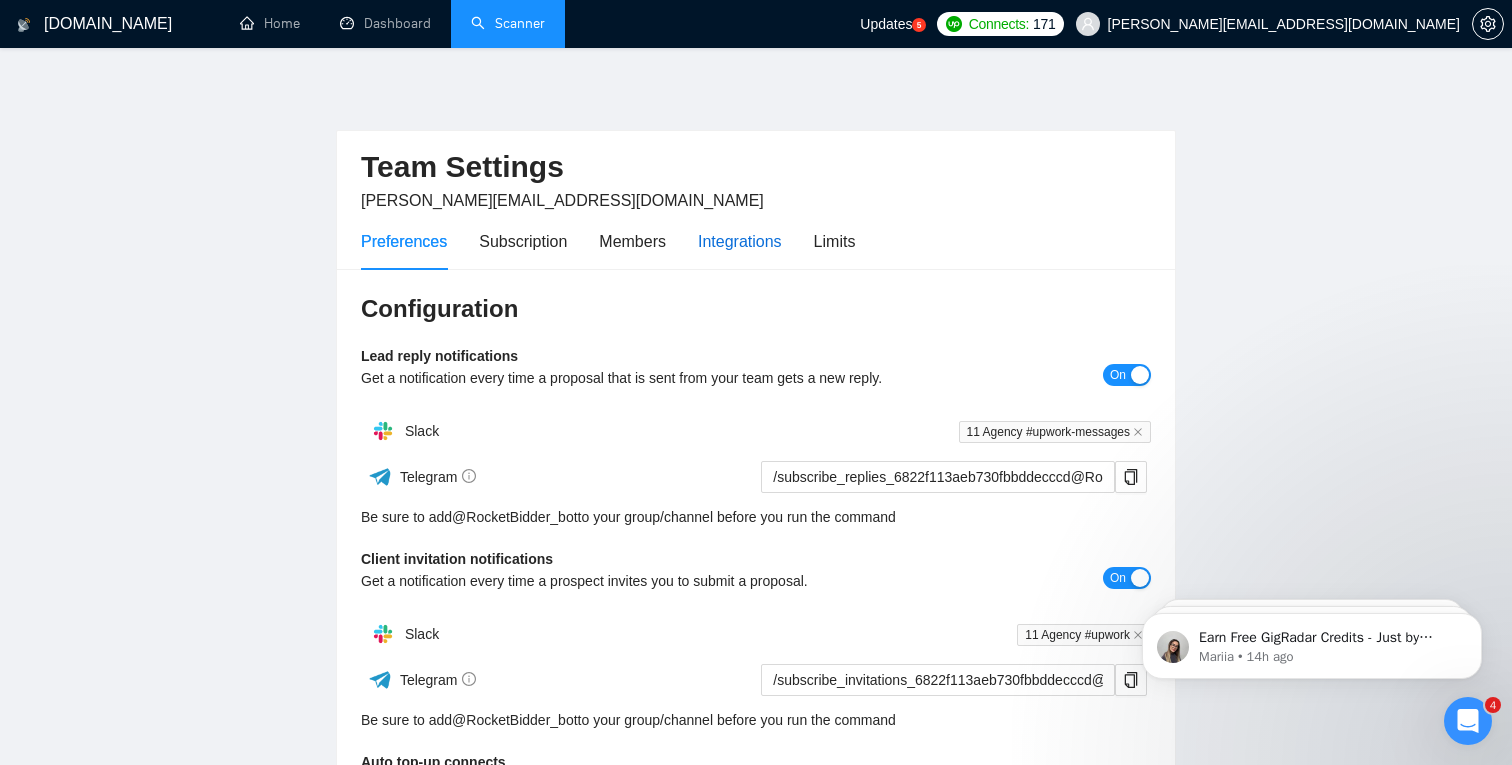 click on "Integrations" at bounding box center [740, 241] 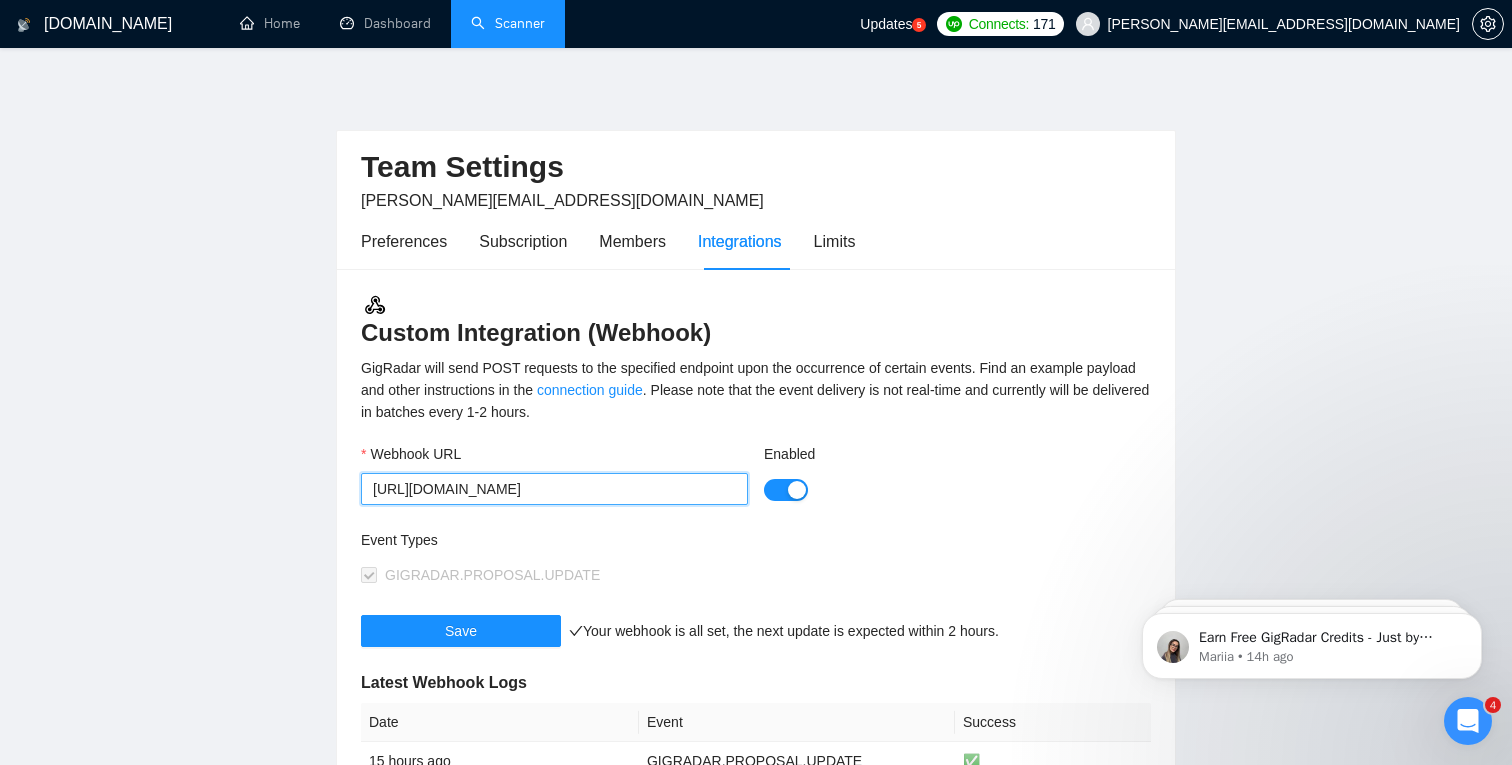 click on "[URL][DOMAIN_NAME]" at bounding box center [554, 489] 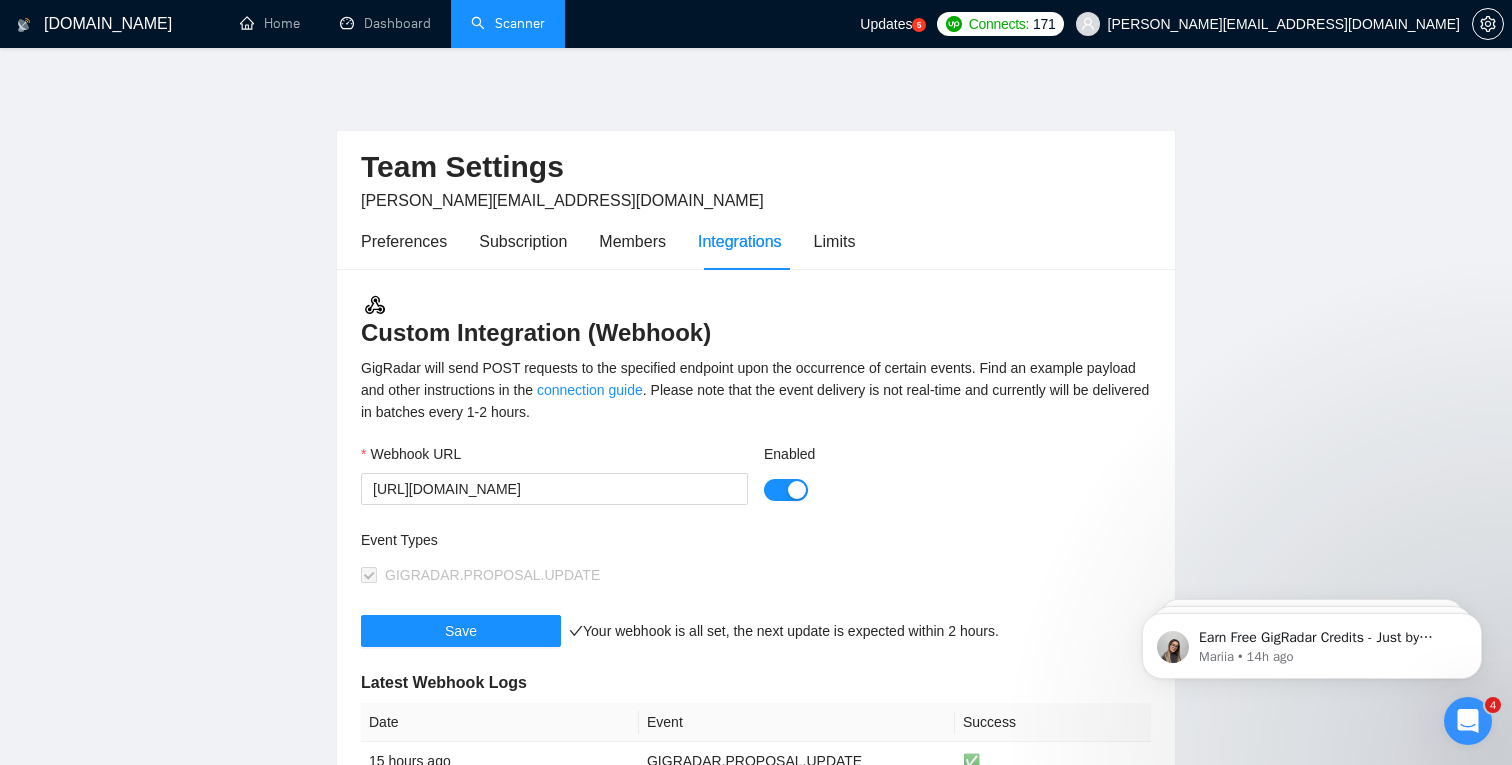 click on "Scanner" at bounding box center (508, 23) 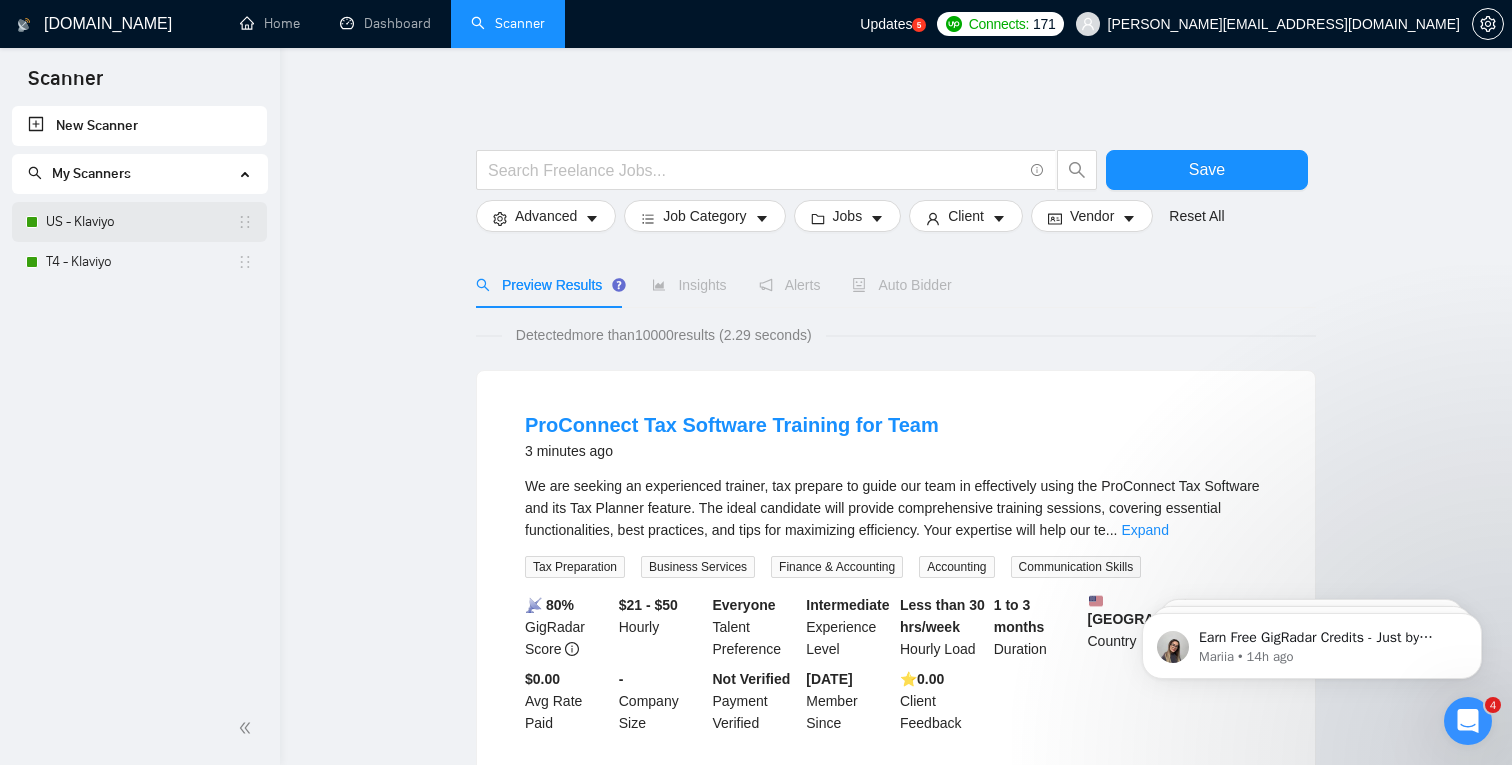 drag, startPoint x: 88, startPoint y: 236, endPoint x: 91, endPoint y: 225, distance: 11.401754 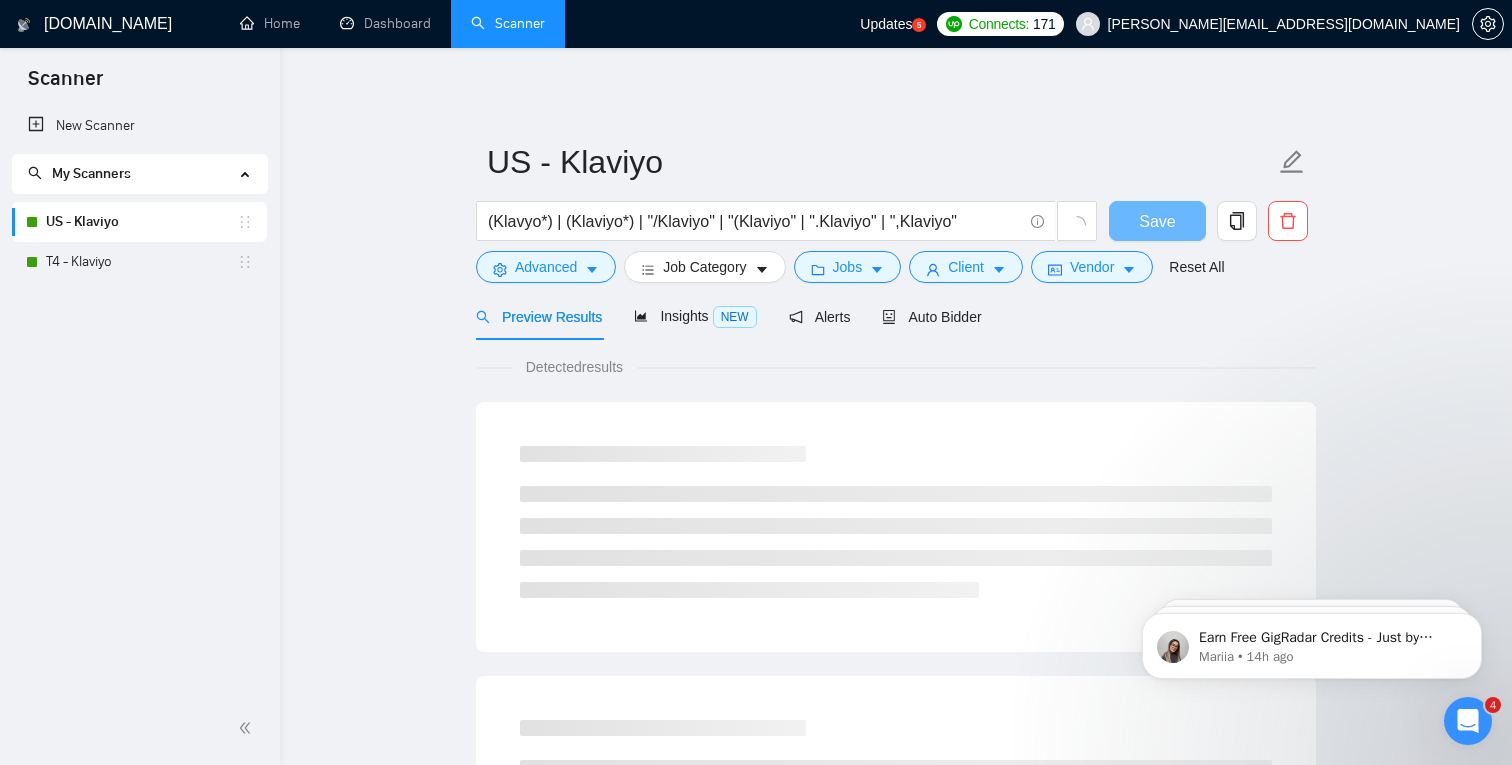 click on "US - Klaviyo" at bounding box center (141, 222) 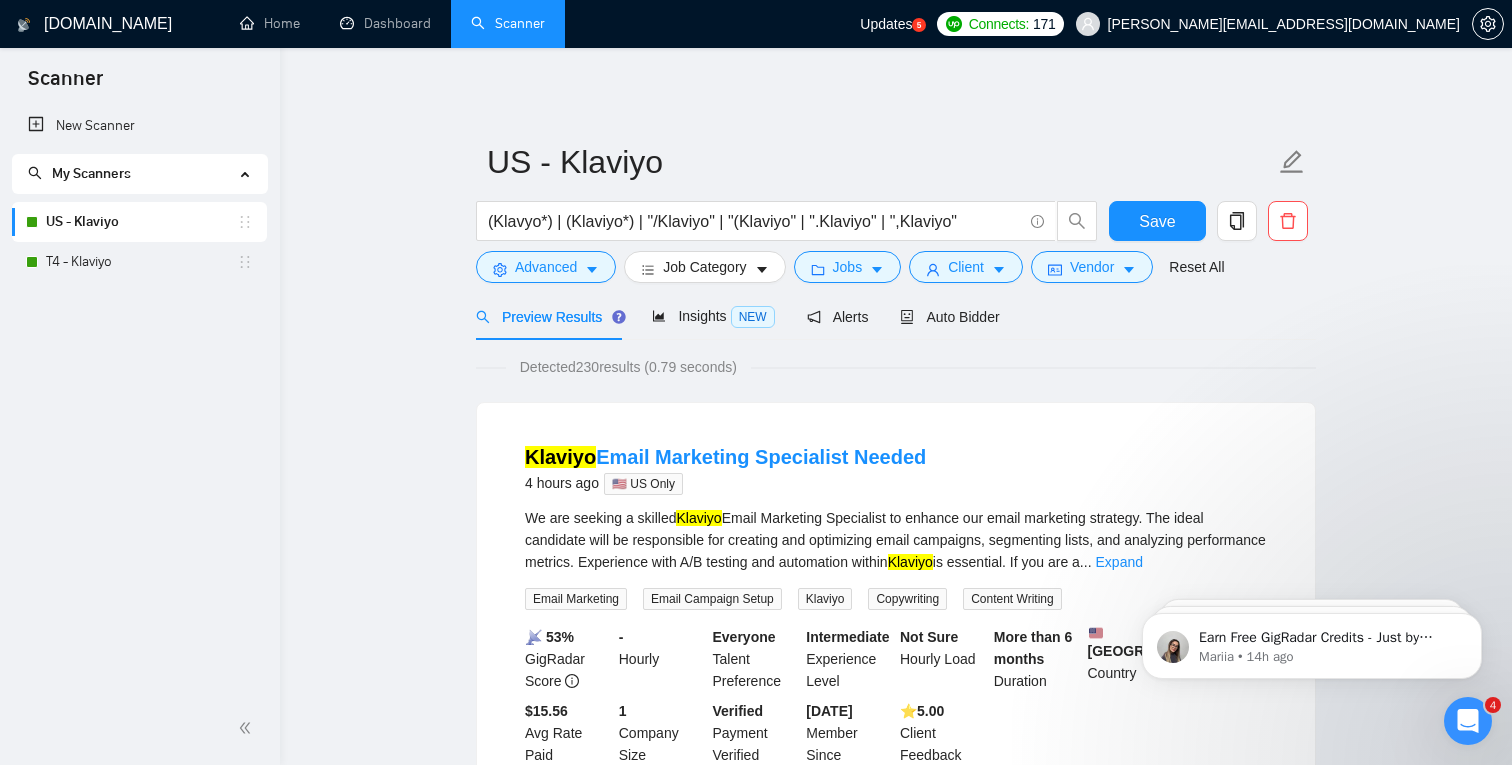 scroll, scrollTop: 47, scrollLeft: 0, axis: vertical 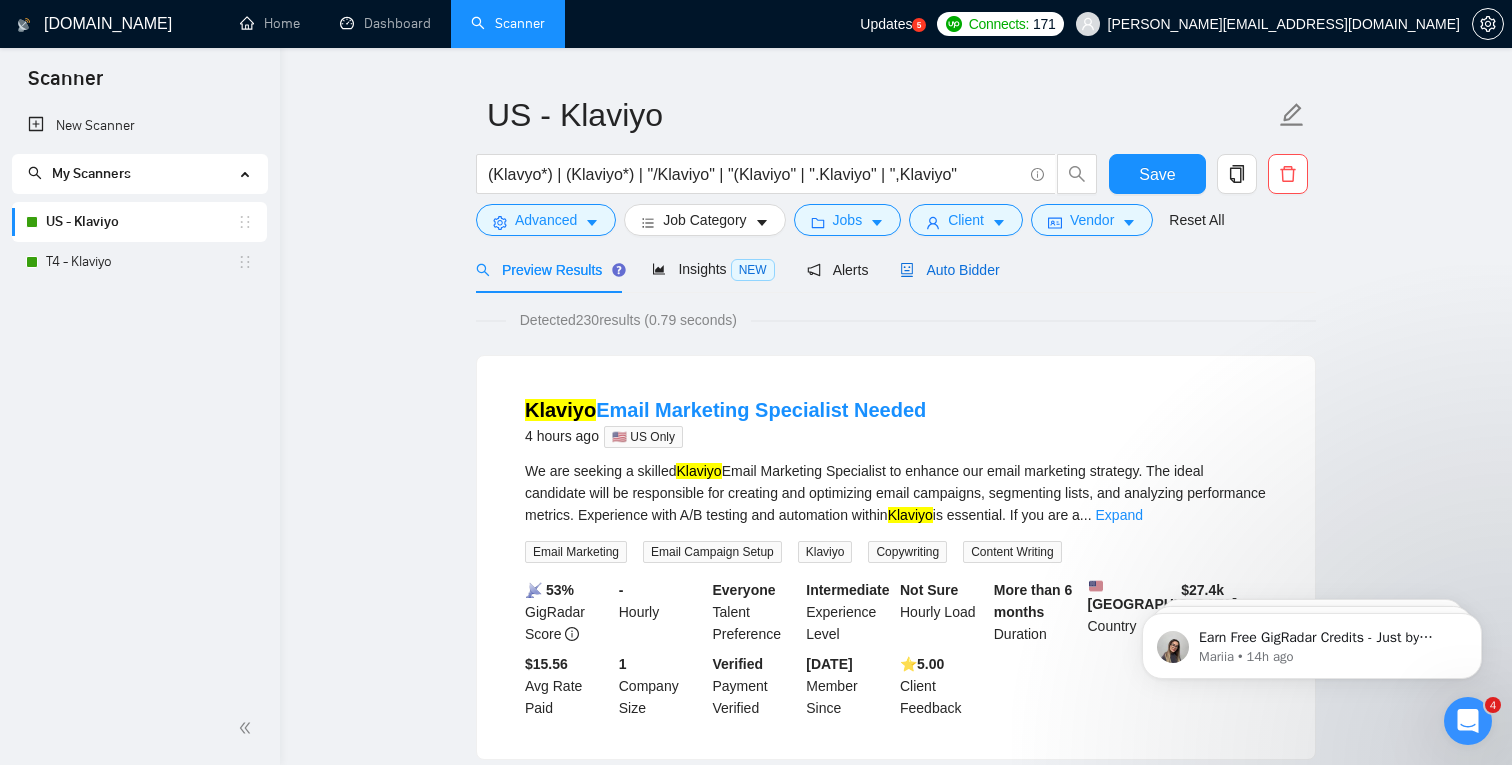 click on "Auto Bidder" at bounding box center [949, 270] 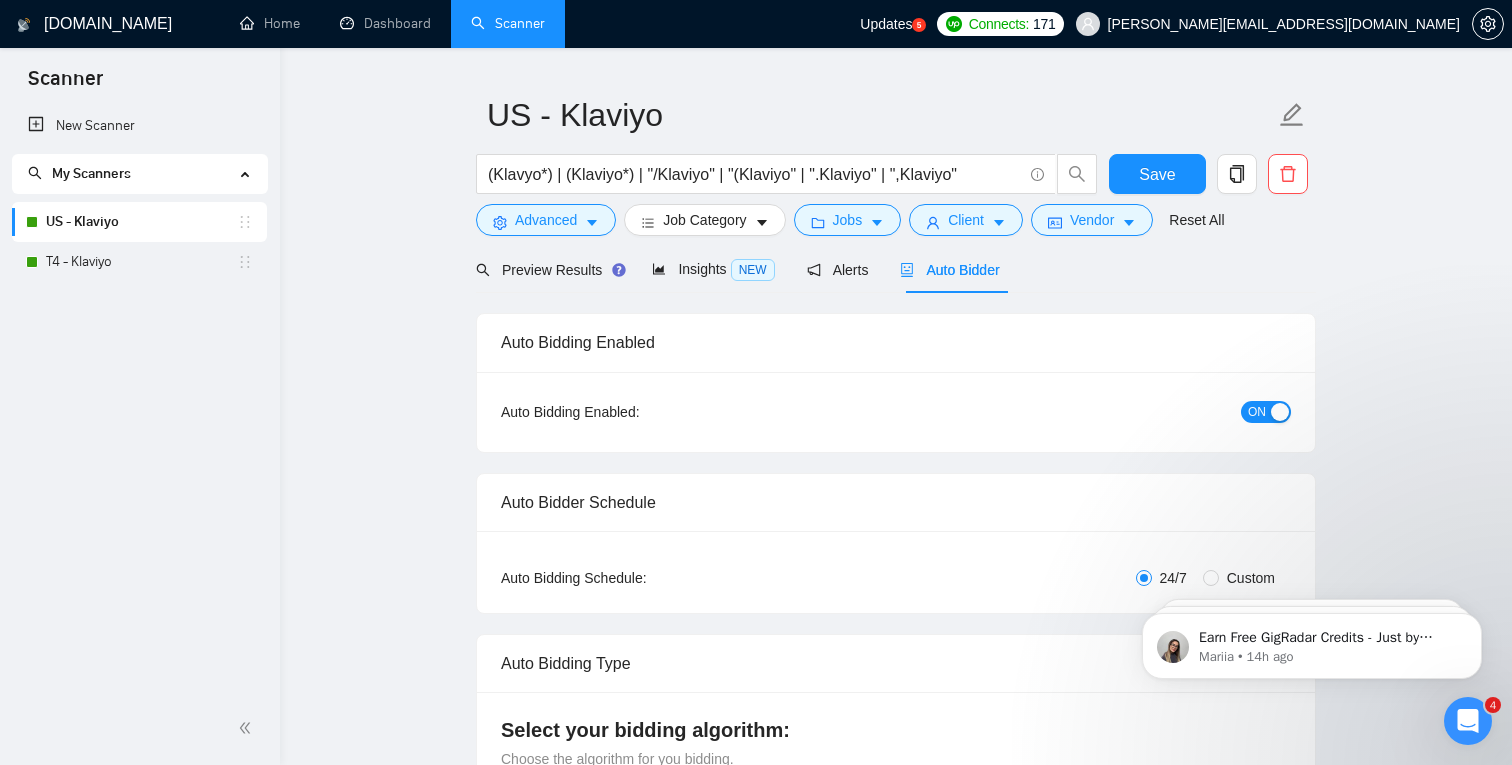 type 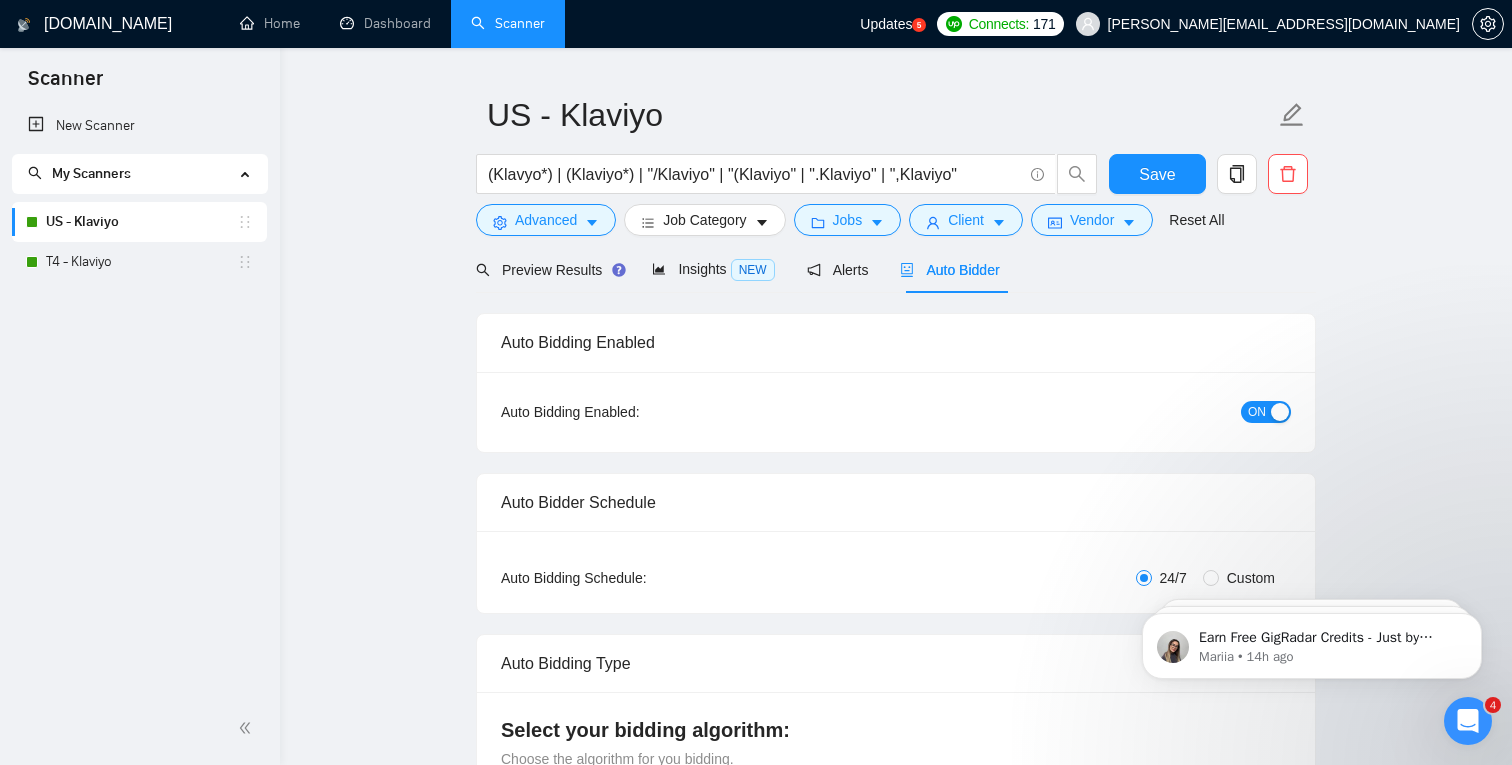 type 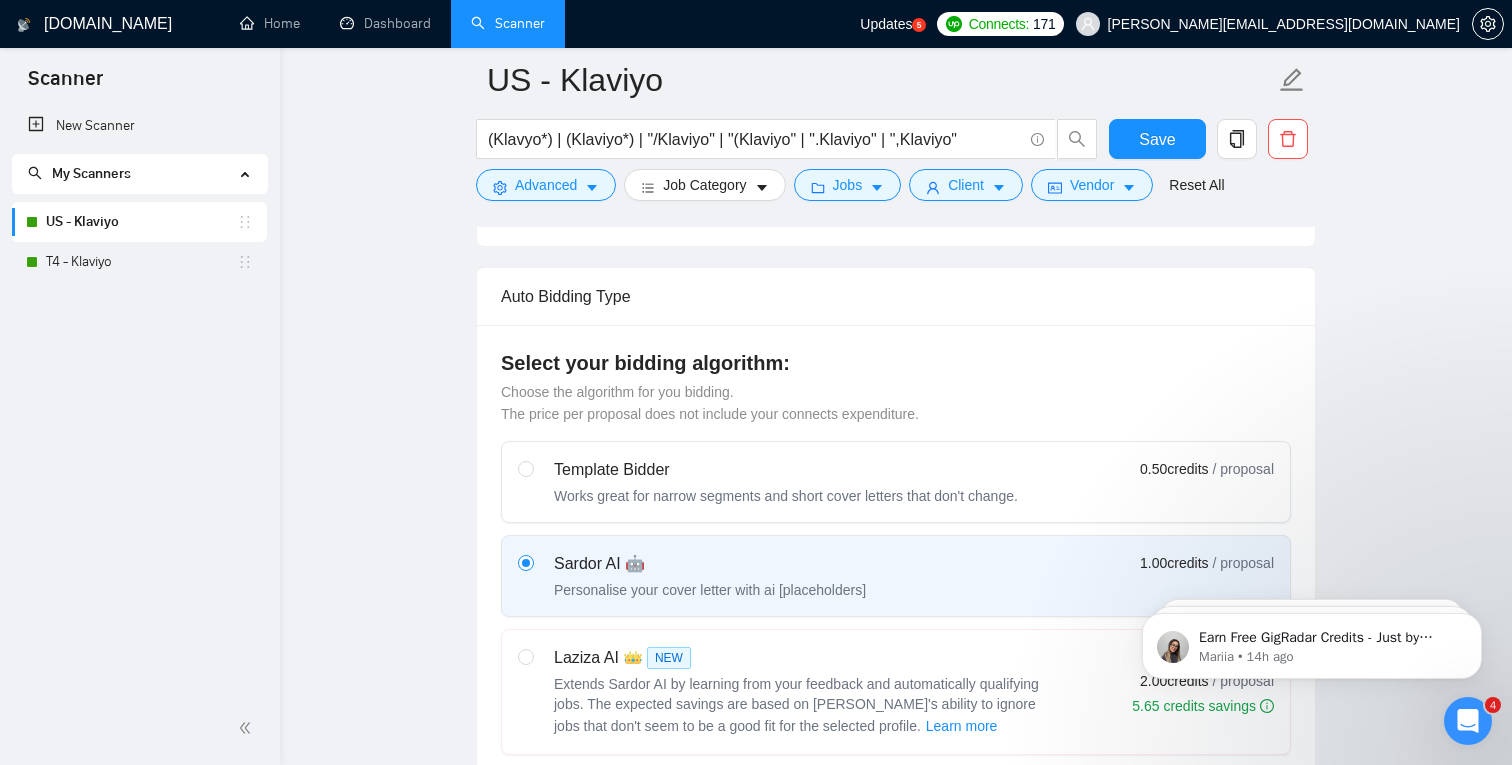 scroll, scrollTop: 0, scrollLeft: 0, axis: both 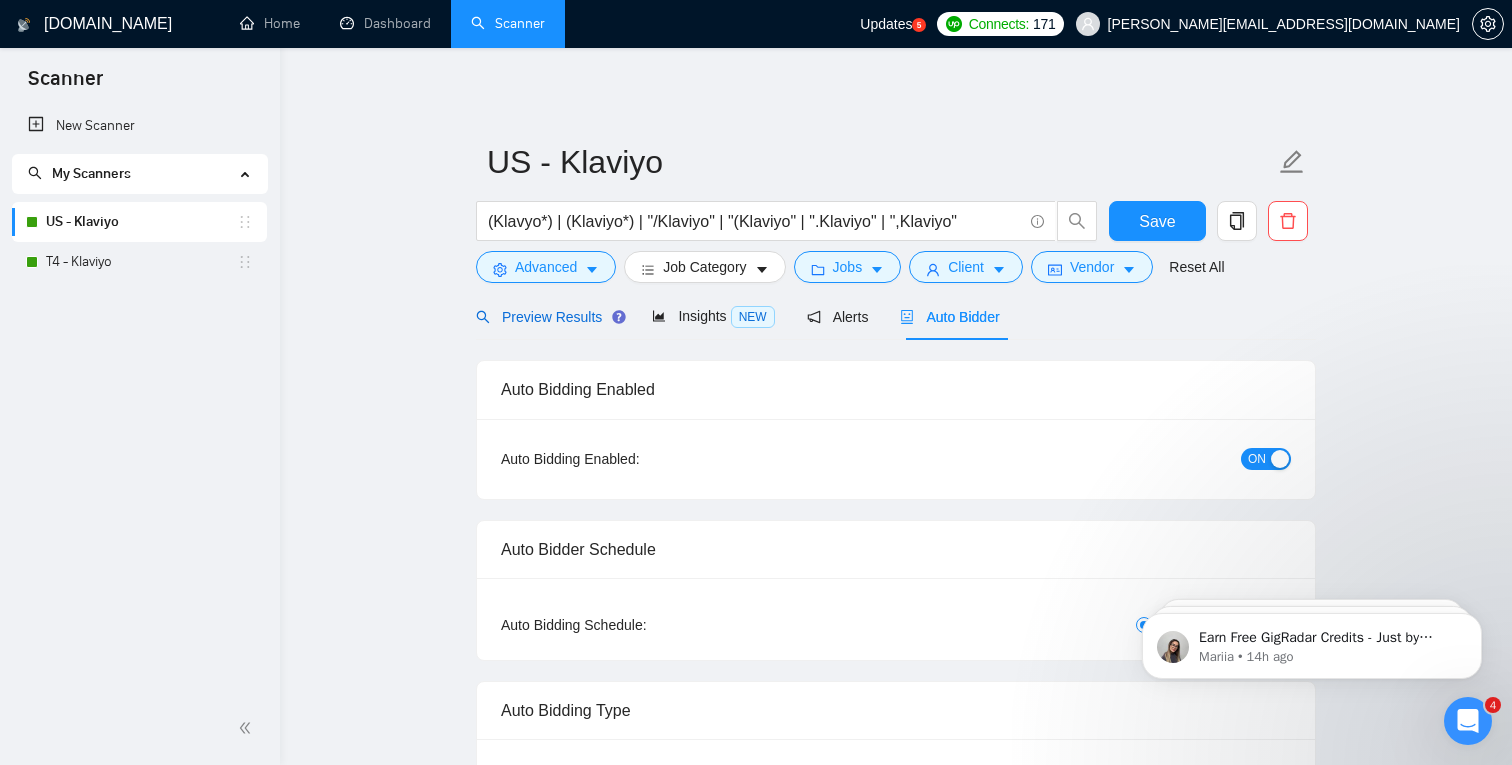 click on "Preview Results" at bounding box center [548, 317] 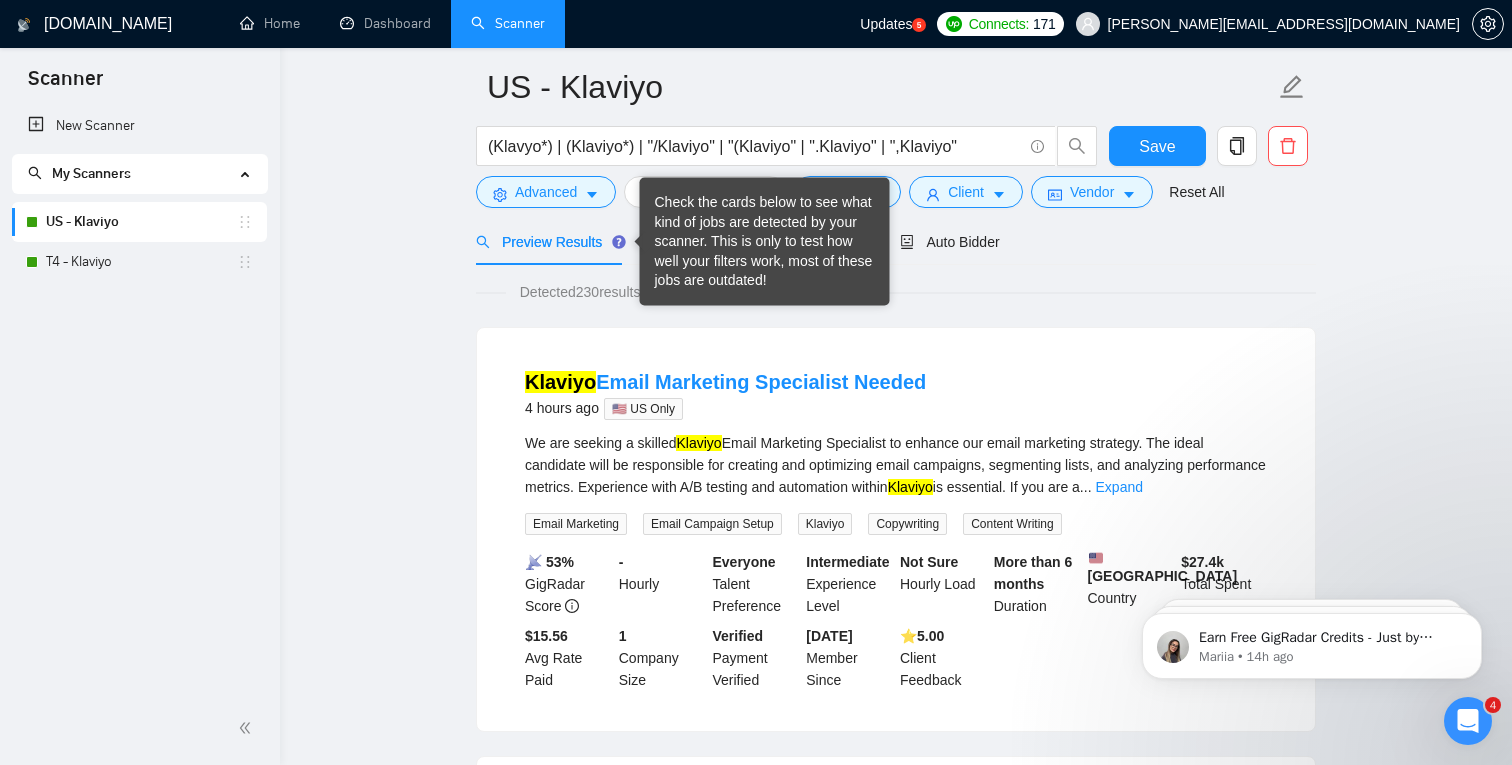 scroll, scrollTop: 74, scrollLeft: 0, axis: vertical 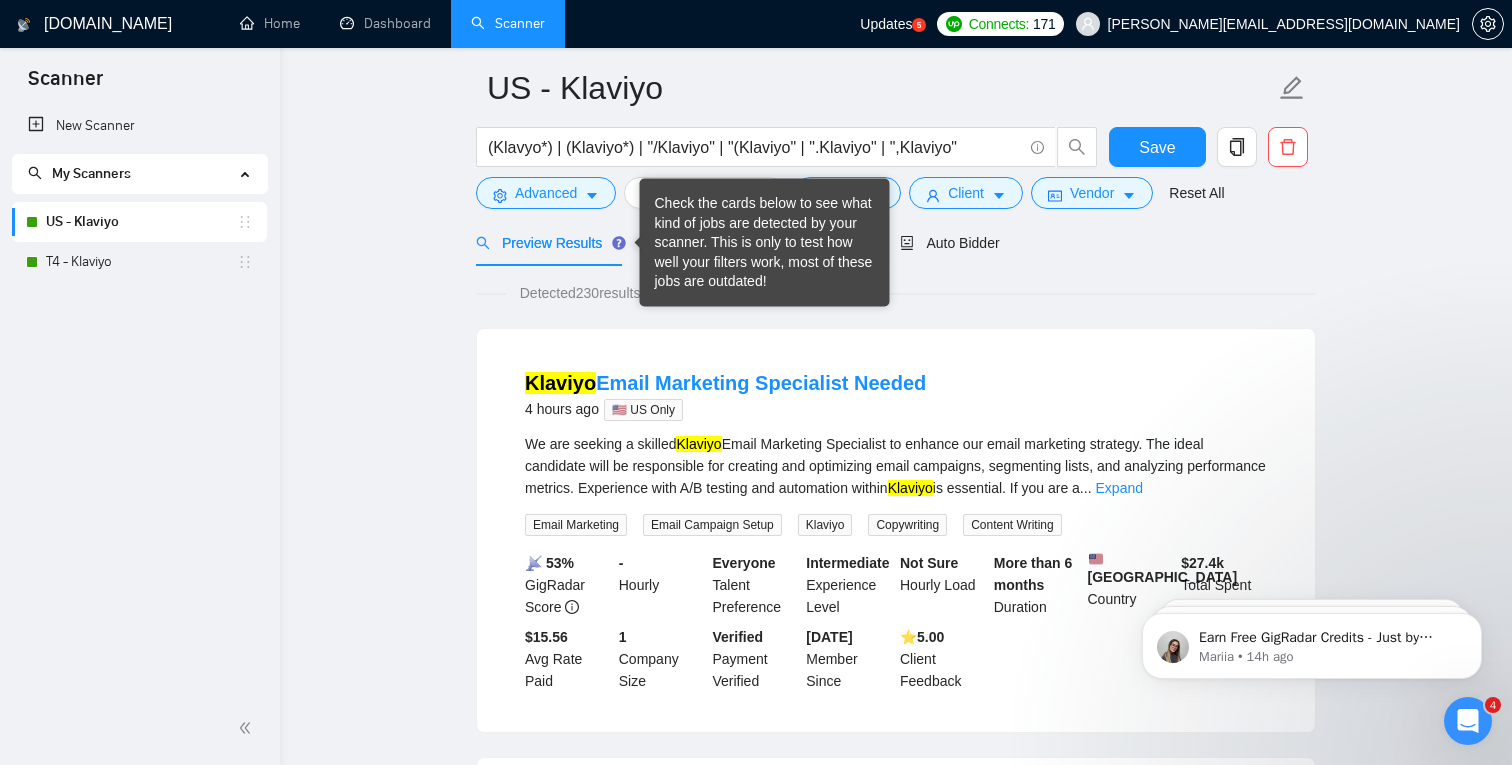 click on "Detected   230  results   (0.79 seconds) Klaviyo  Email Marketing Specialist Needed 4 hours ago 🇺🇸 US Only We are seeking a skilled  Klaviyo  Email Marketing Specialist to enhance our email marketing strategy. The ideal candidate will be responsible for creating and optimizing email campaigns, segmenting lists, and analyzing performance metrics. Experience with A/B testing and automation within  Klaviyo  is essential. If you are a  ... Expand Email Marketing Email Campaign Setup Klaviyo Copywriting Content Writing 📡   53% GigRadar Score   - Hourly Everyone Talent Preference Intermediate Experience Level Not Sure Hourly Load More than 6 months Duration   [GEOGRAPHIC_DATA] Country $ 27.4k Total Spent $15.56 Avg Rate Paid 1 Company Size Verified Payment Verified [DATE] Member Since ⭐️  5.00 Client Feedback Klaviyo  Email Marketing Expert Needed for E-commerce Account Audit [DATE] 🇺🇸 US Only We’re looking for an experienced  [PERSON_NAME]  inside and out and has hands-on experience ru" at bounding box center [896, 2466] 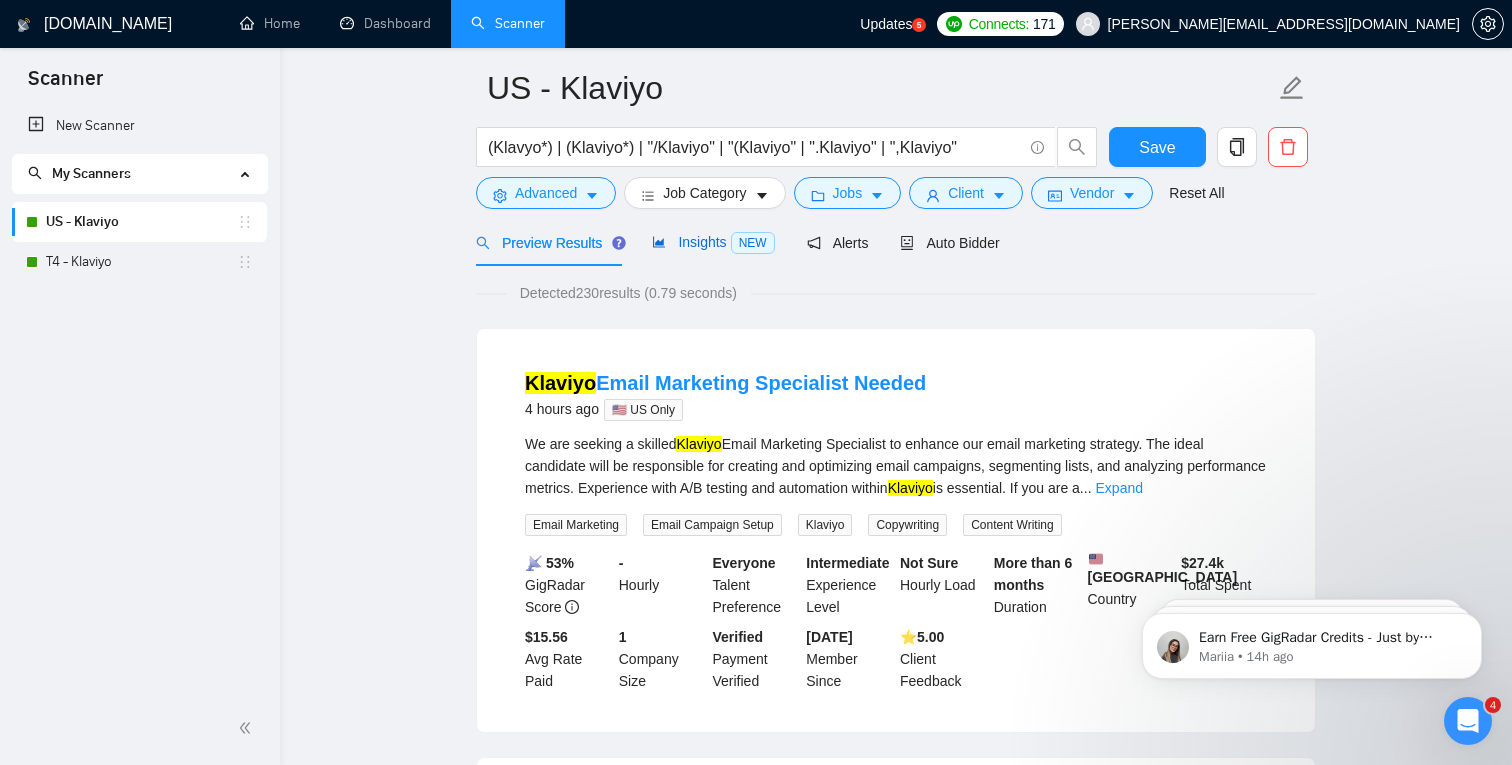 click on "Insights NEW" at bounding box center [713, 242] 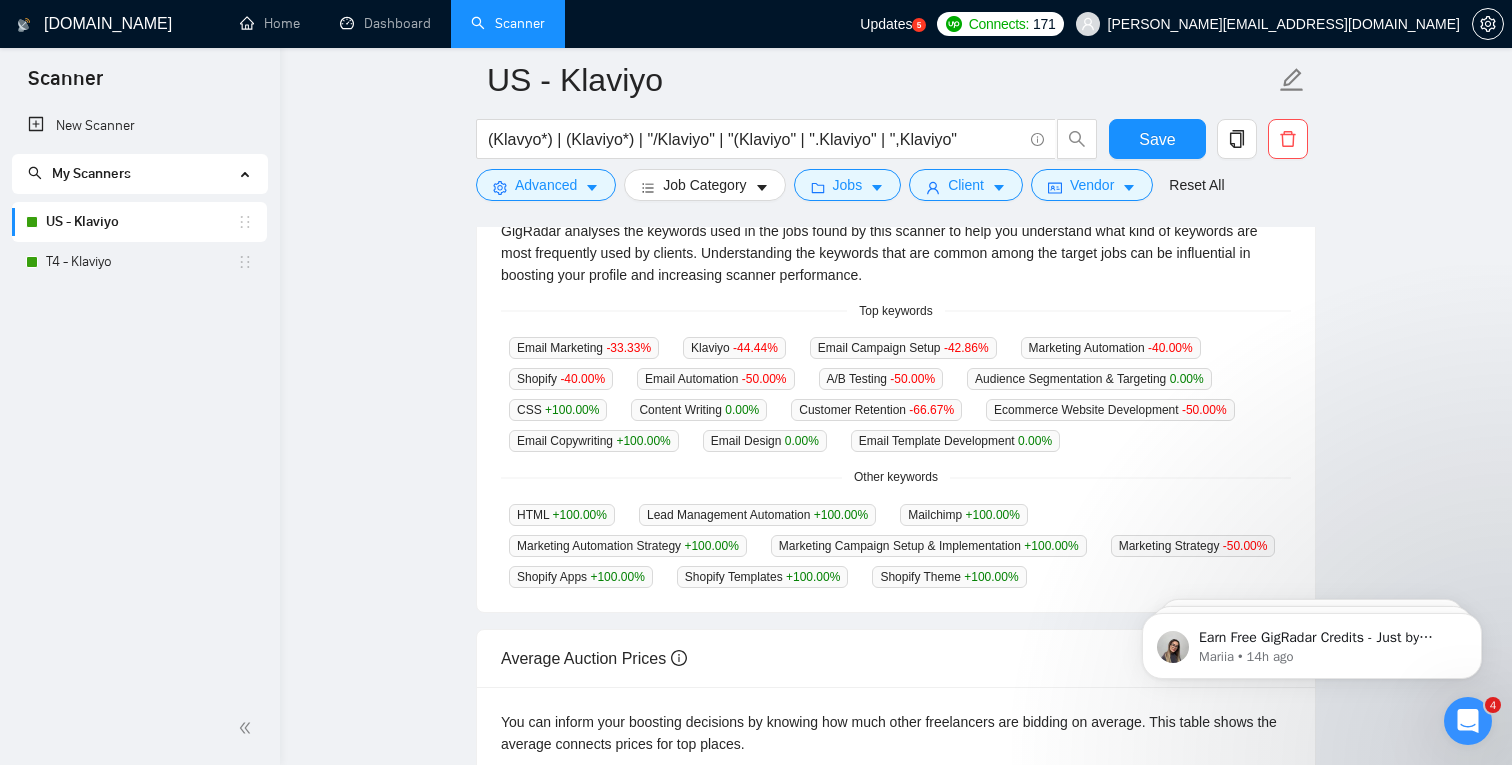 scroll, scrollTop: 0, scrollLeft: 0, axis: both 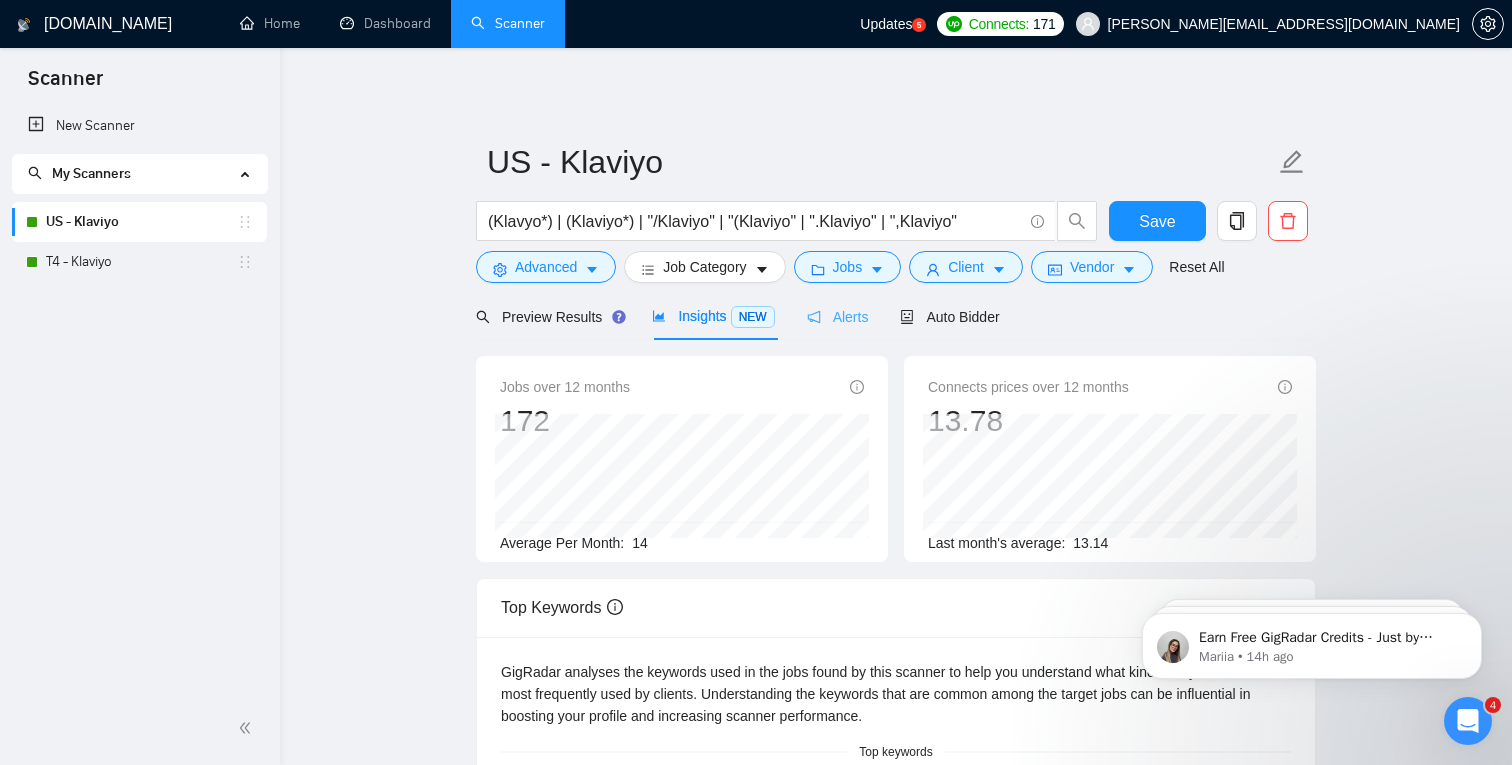 click on "Alerts" at bounding box center [838, 316] 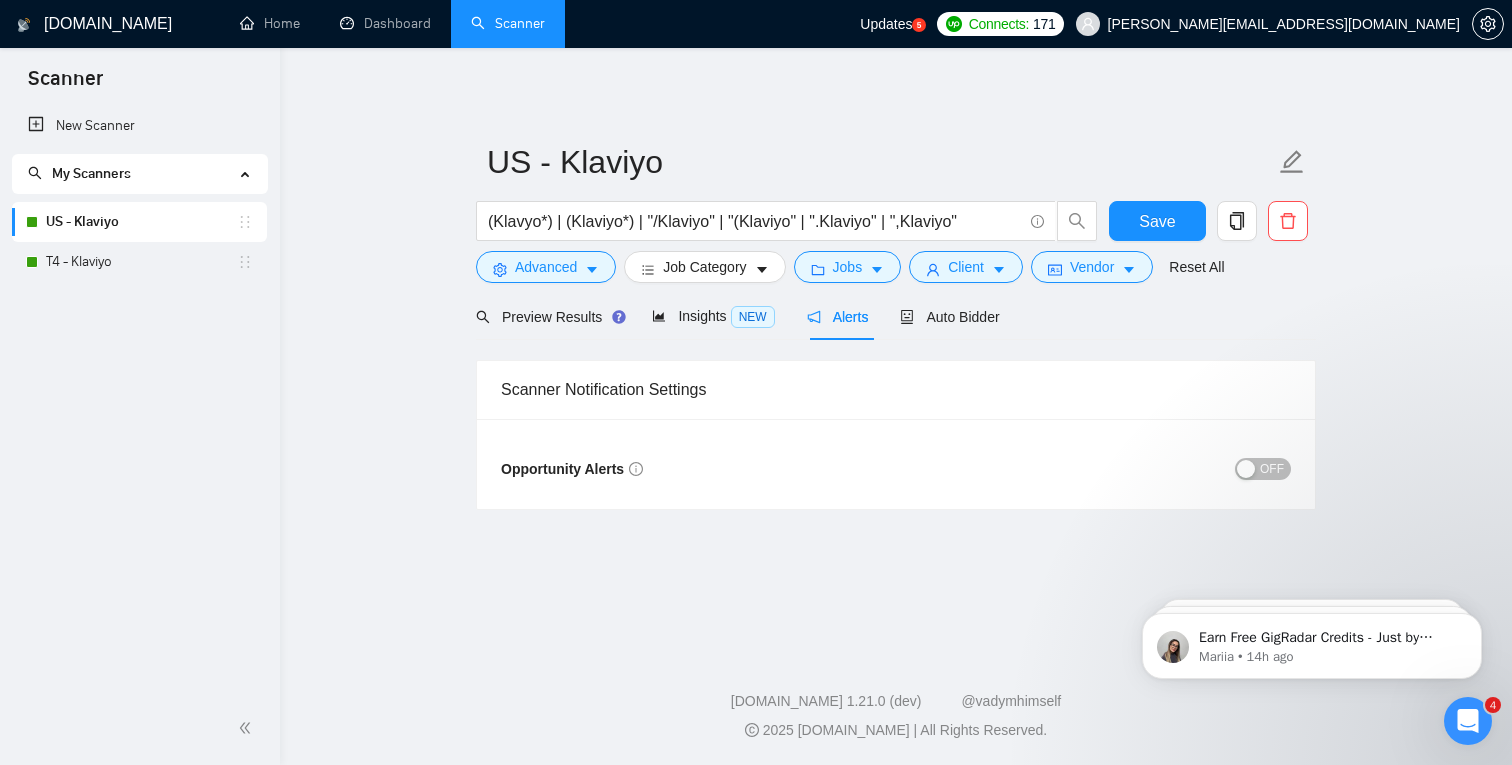 click on "OFF" at bounding box center [1272, 469] 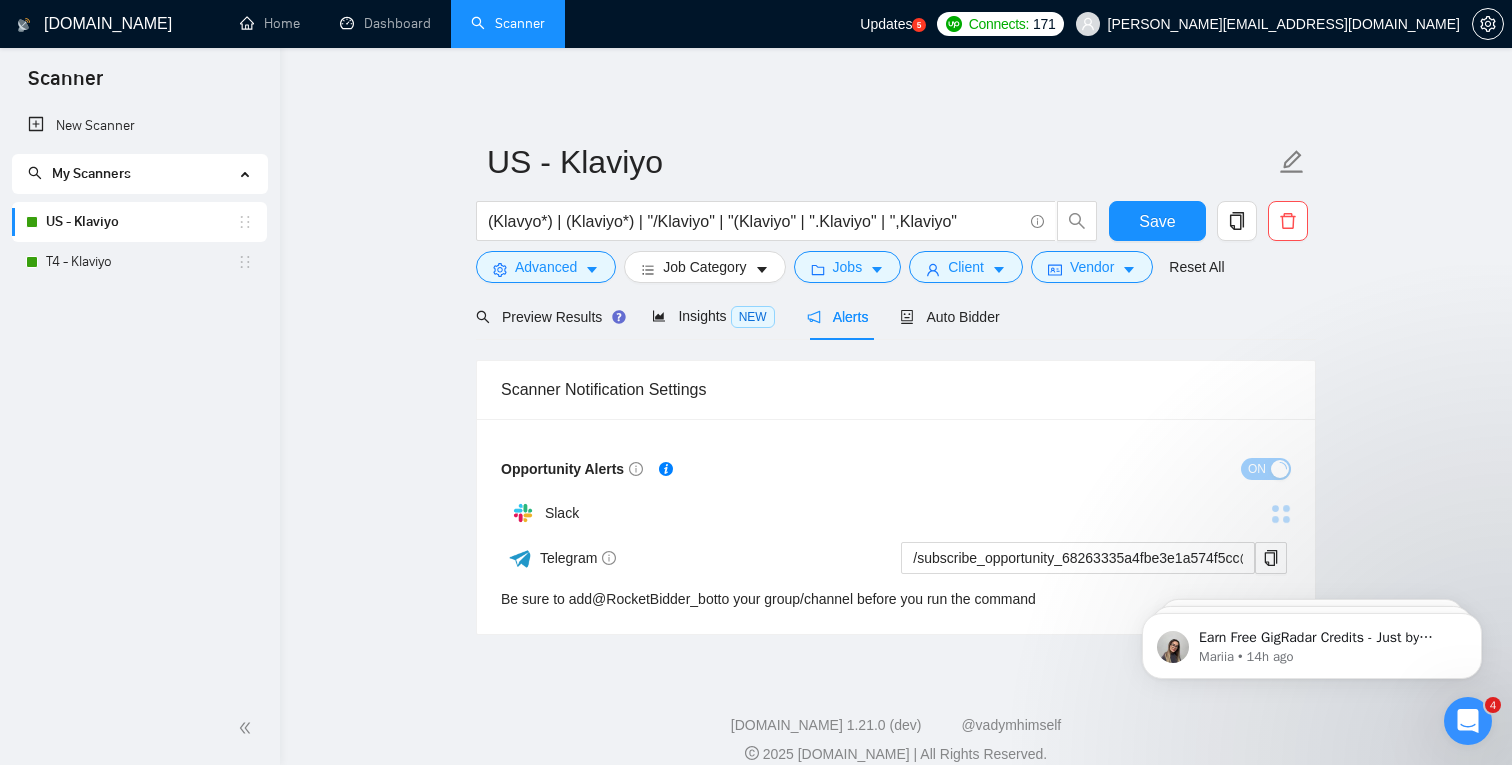 scroll, scrollTop: 23, scrollLeft: 0, axis: vertical 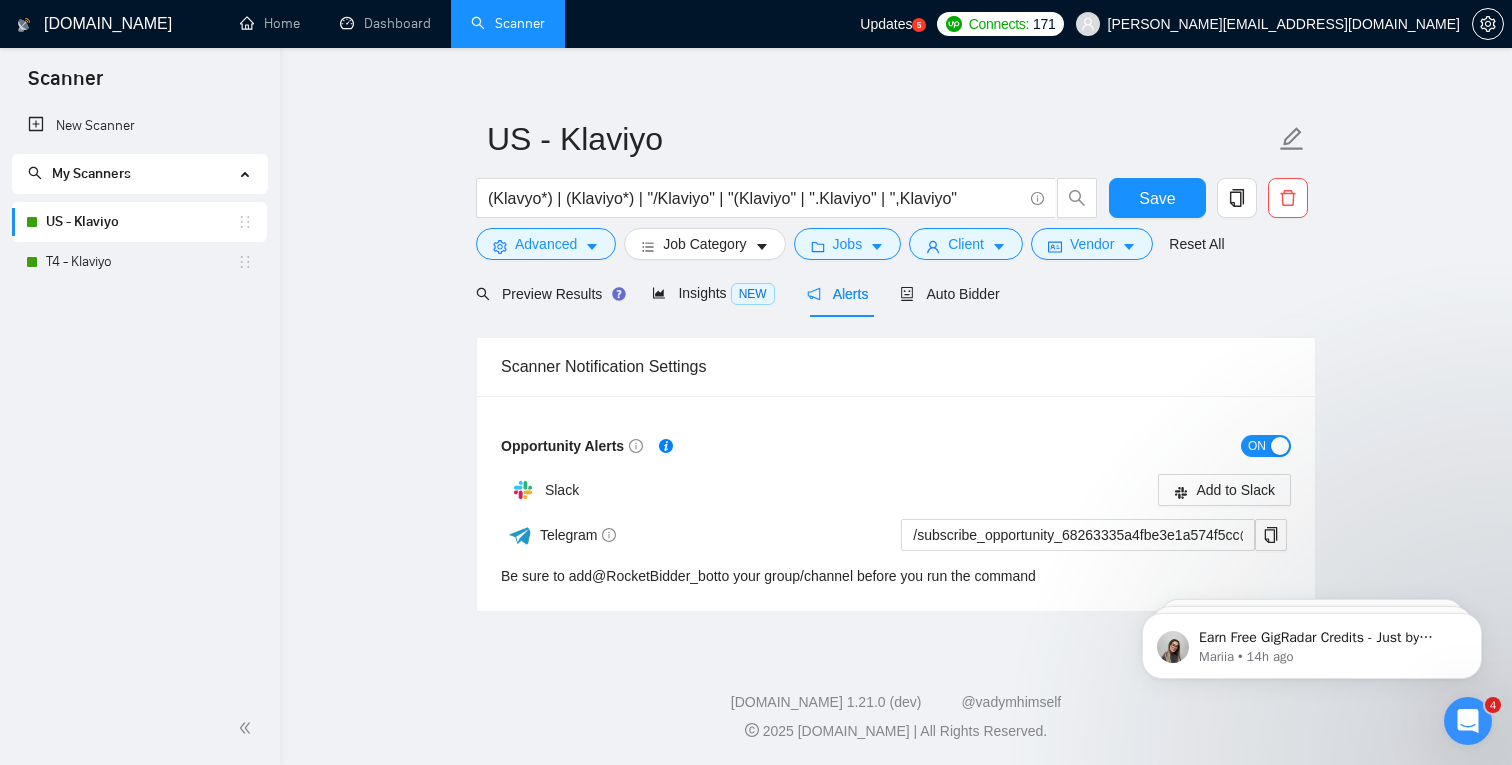 click on "ON" at bounding box center (1266, 446) 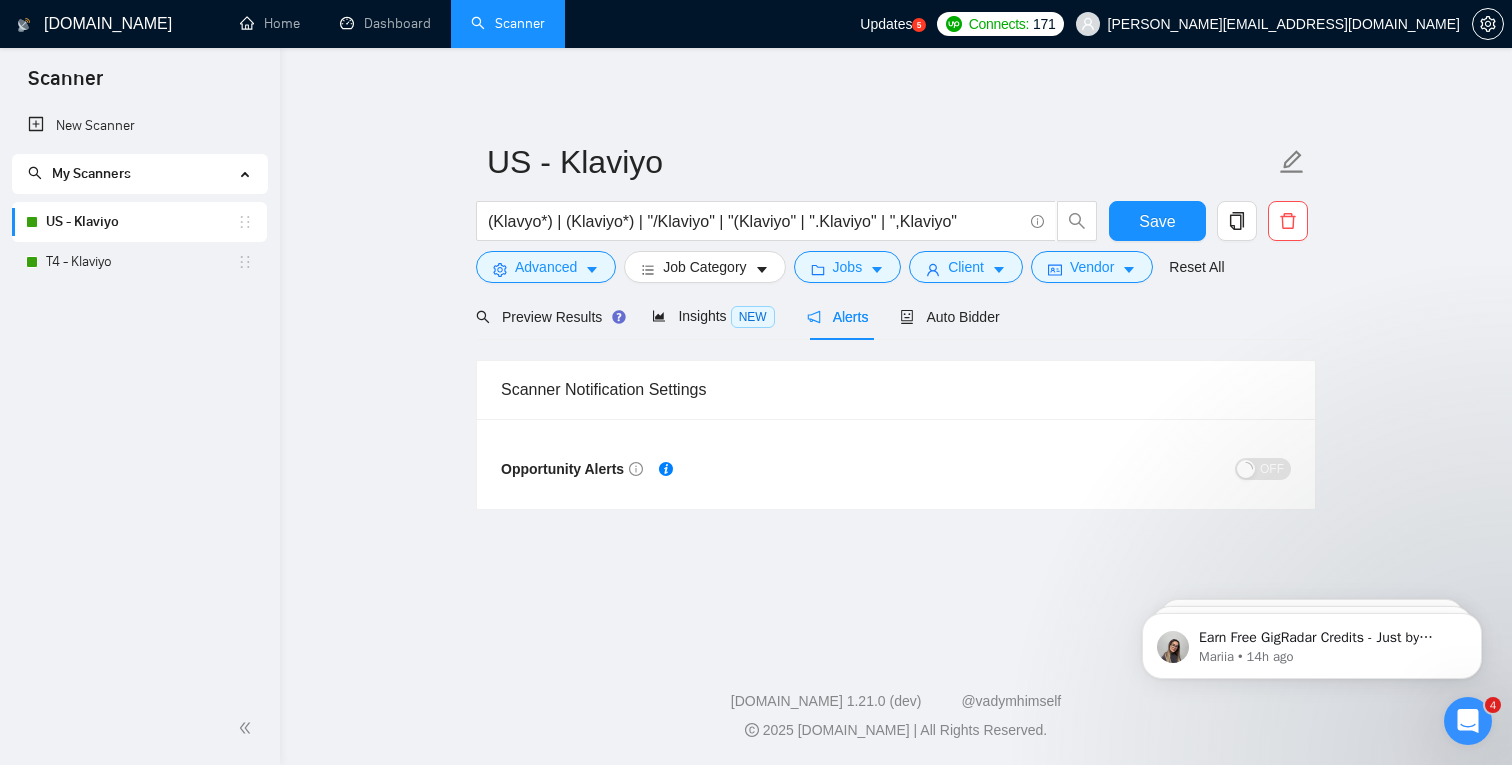 scroll, scrollTop: 0, scrollLeft: 0, axis: both 